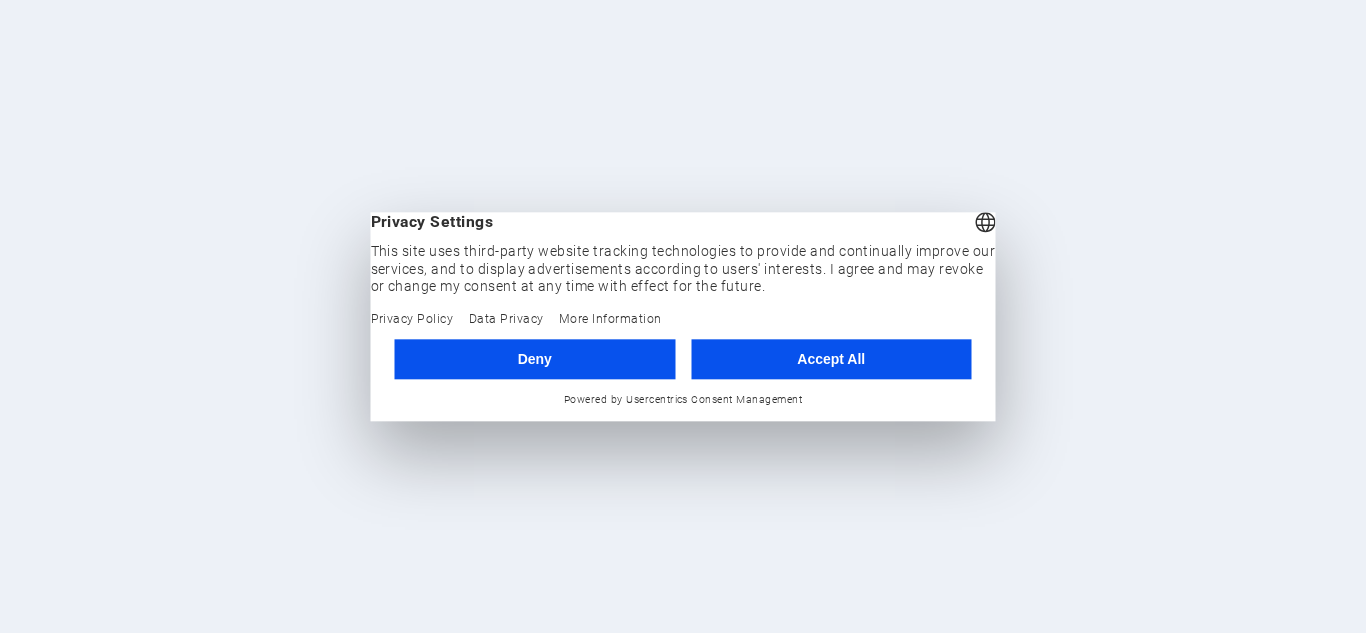 scroll, scrollTop: 0, scrollLeft: 0, axis: both 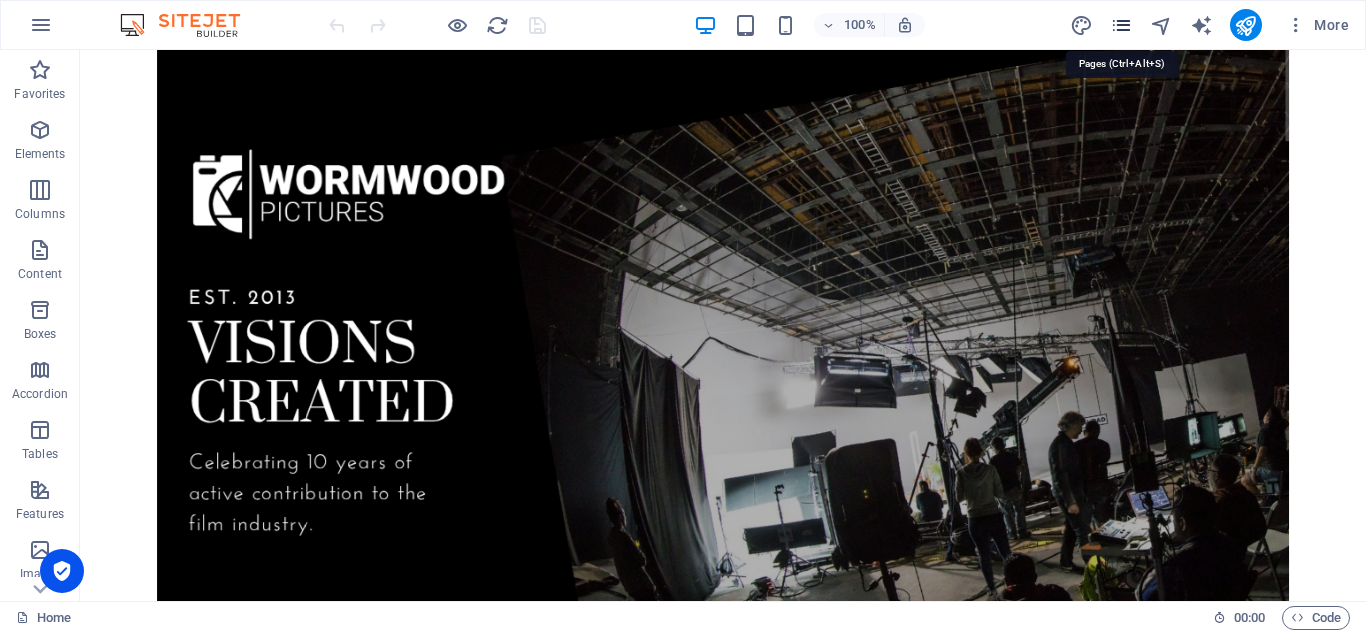 click at bounding box center [1121, 25] 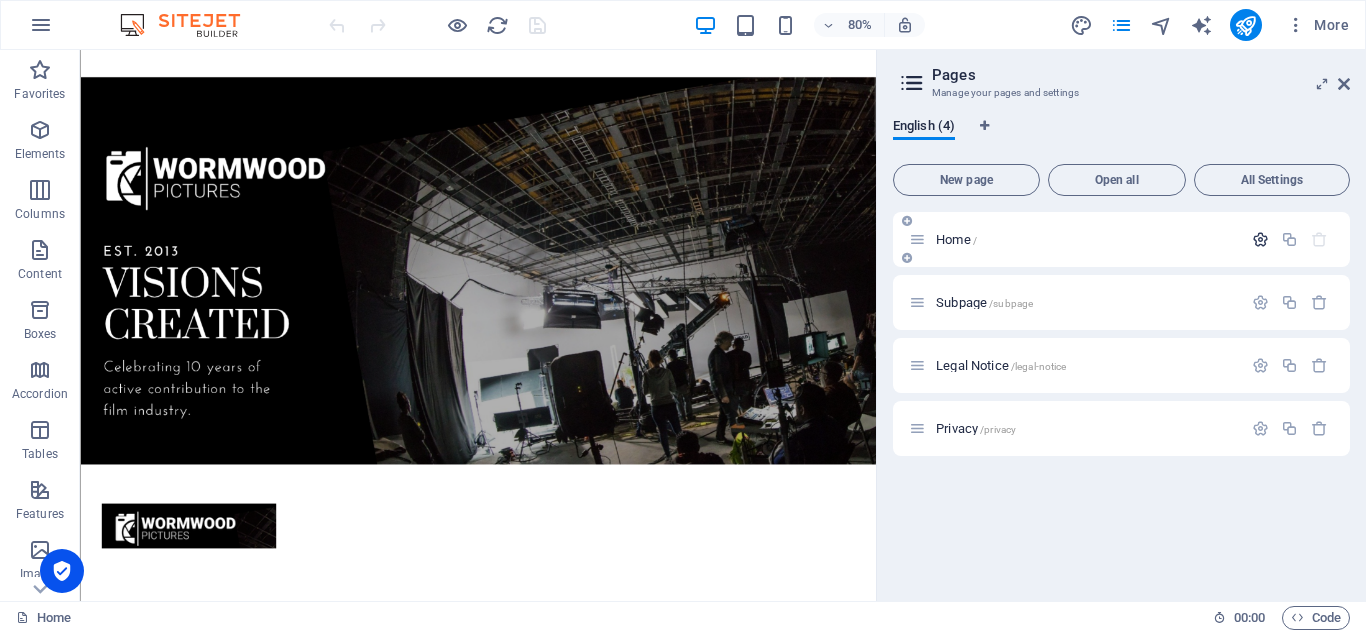 click at bounding box center (1260, 239) 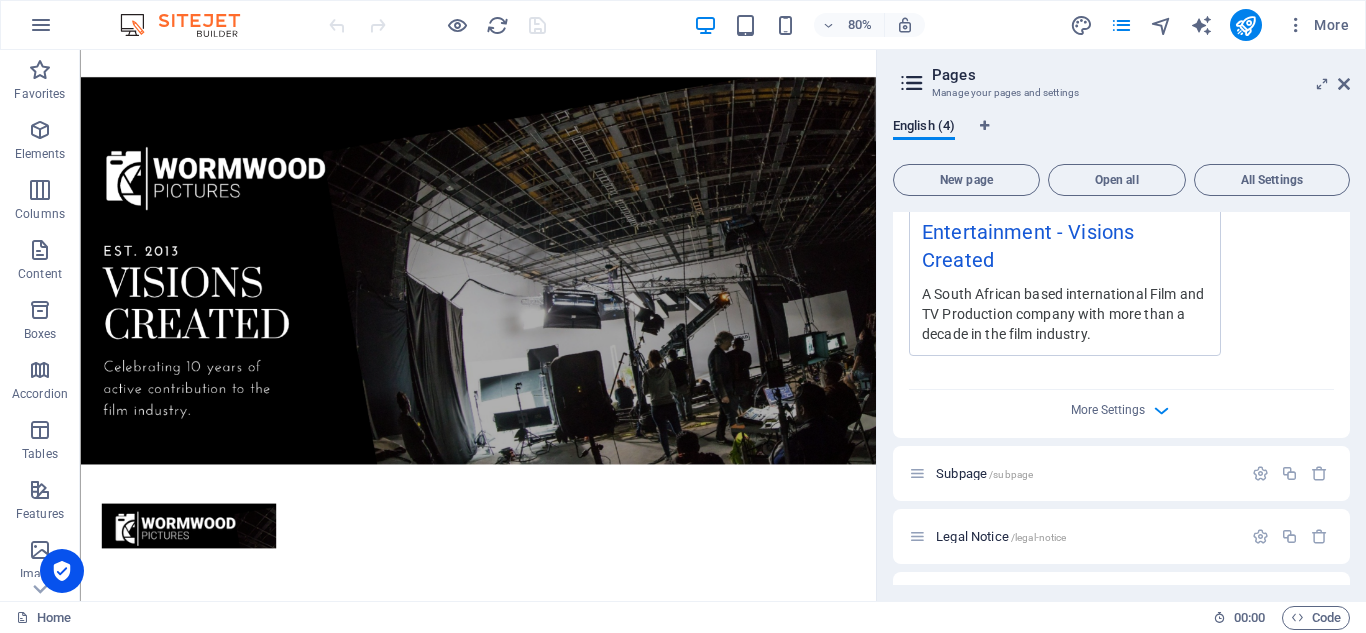 scroll, scrollTop: 692, scrollLeft: 0, axis: vertical 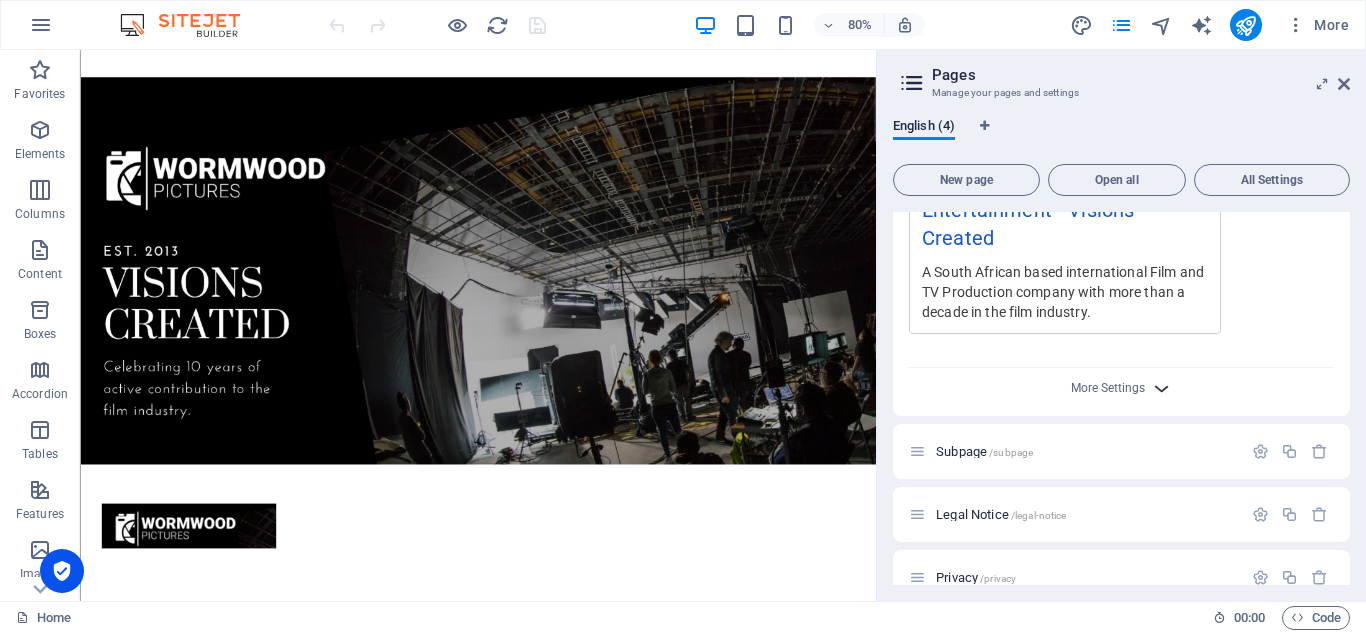 click at bounding box center [1161, 388] 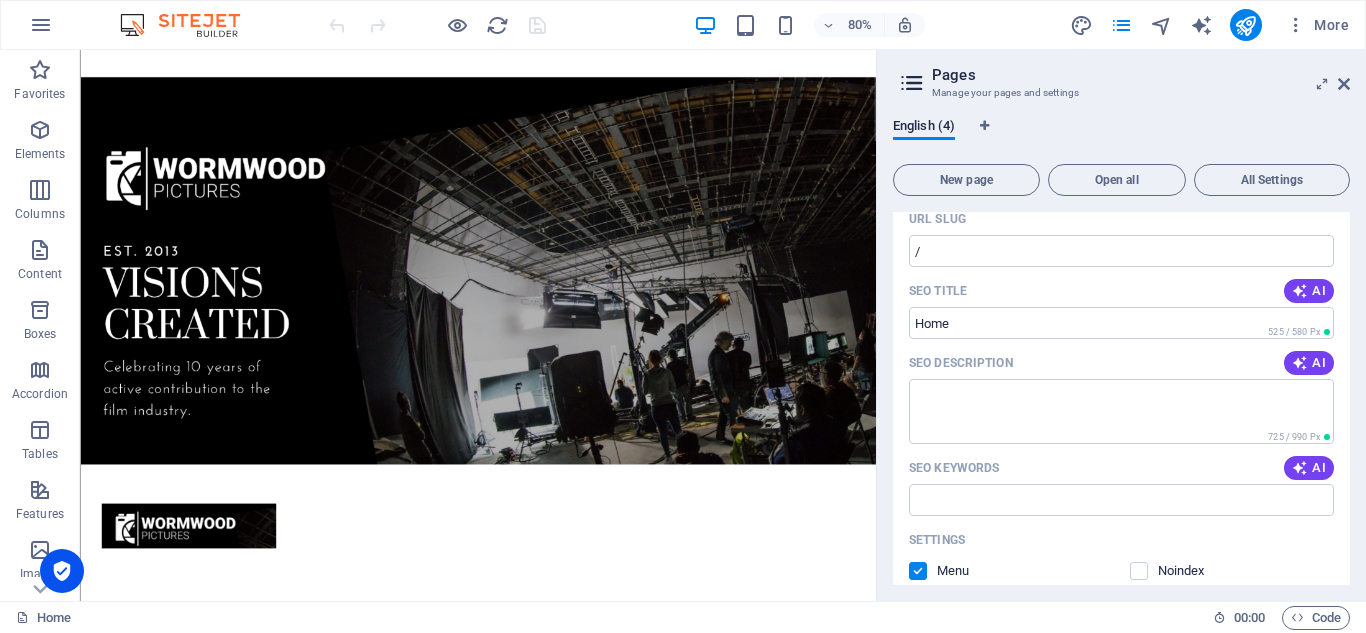 scroll, scrollTop: 0, scrollLeft: 0, axis: both 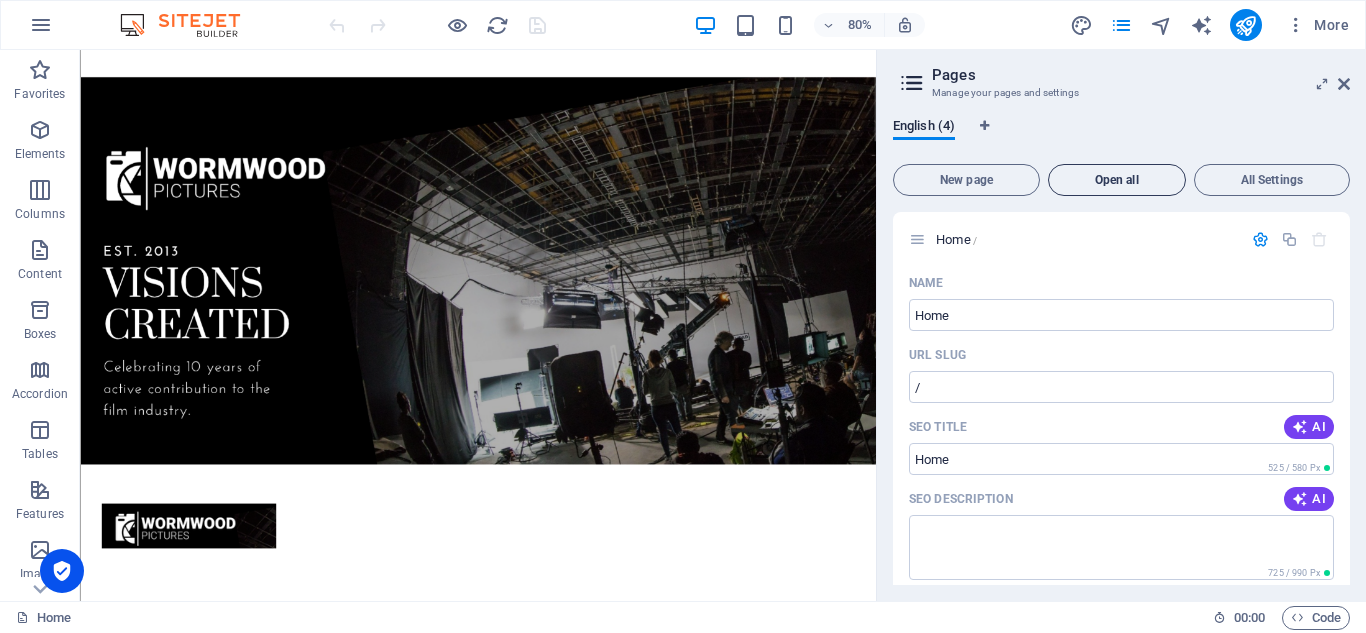 click on "Open all" at bounding box center (1117, 180) 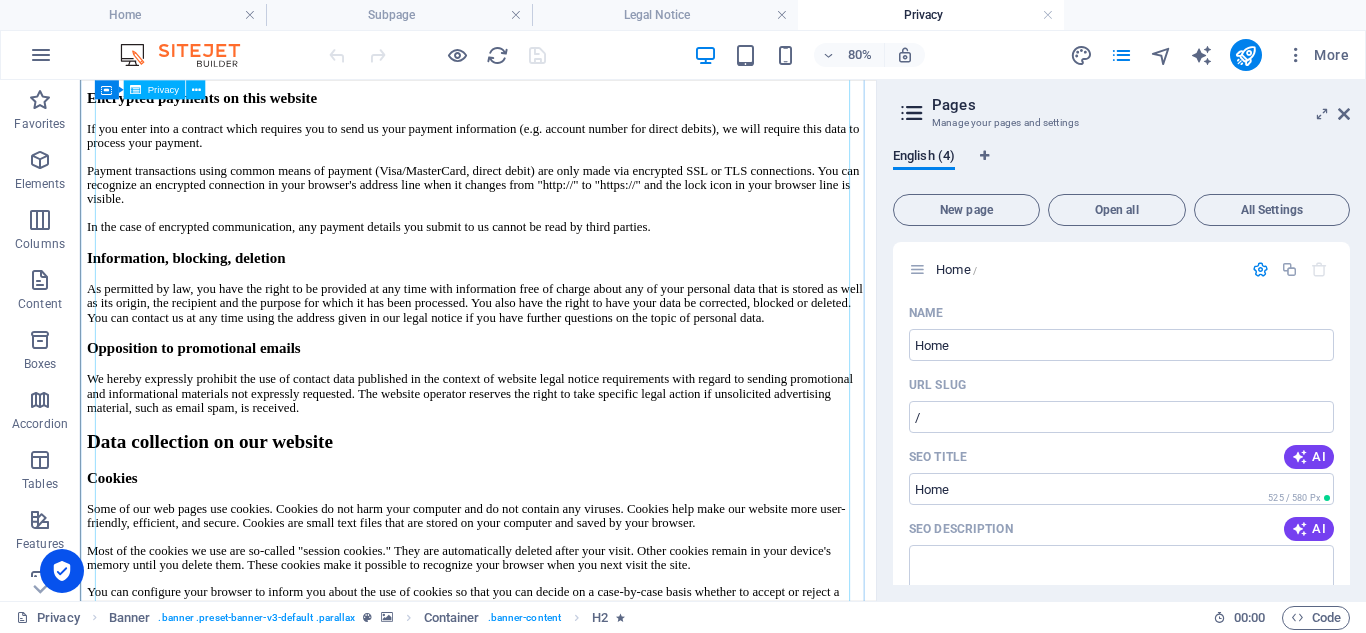 scroll, scrollTop: 1395, scrollLeft: 0, axis: vertical 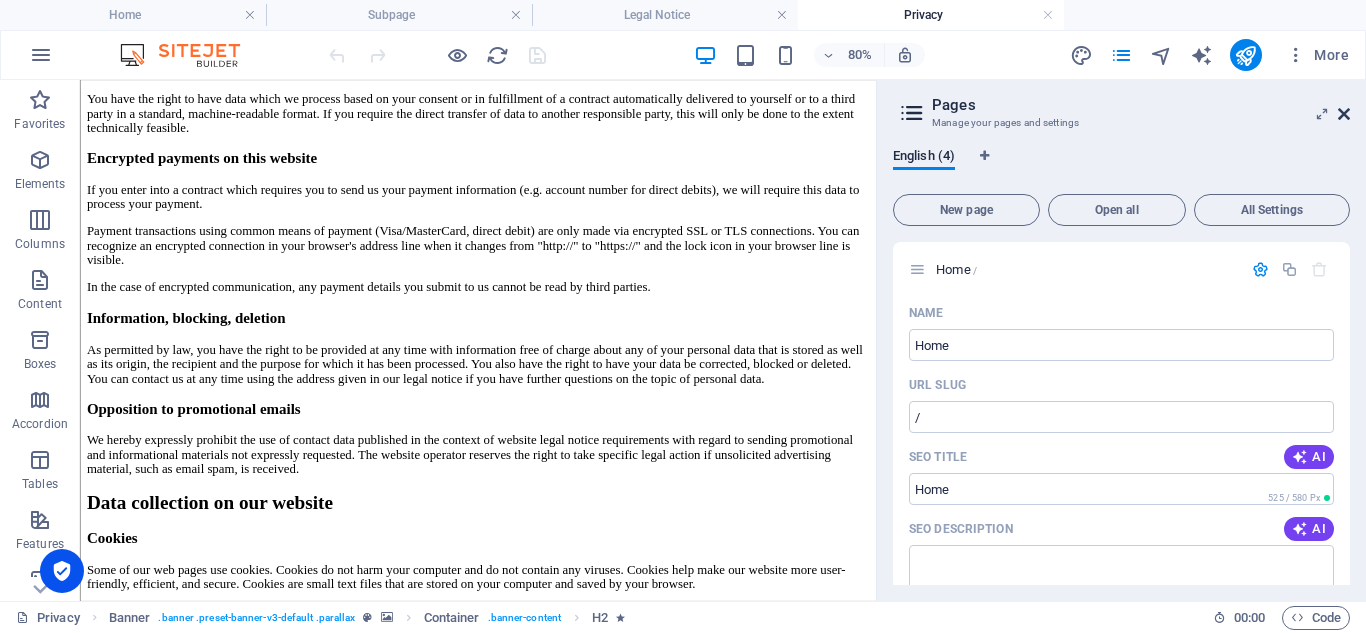 click at bounding box center [1344, 114] 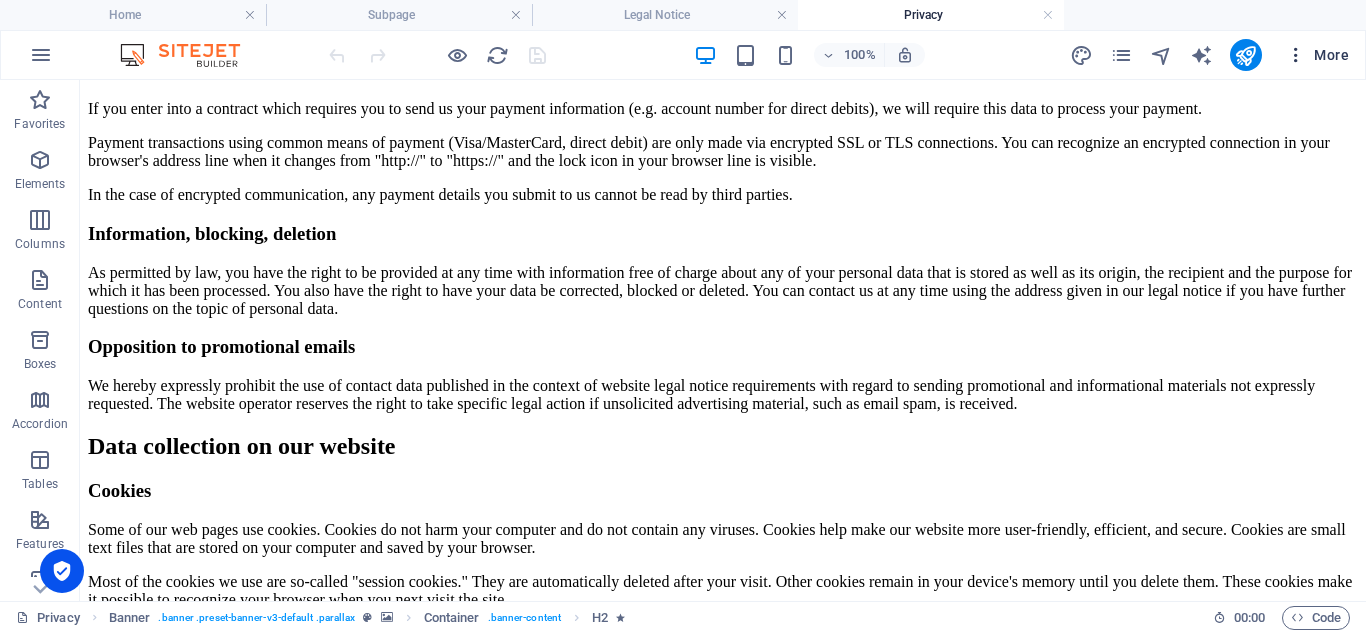 click at bounding box center [1296, 55] 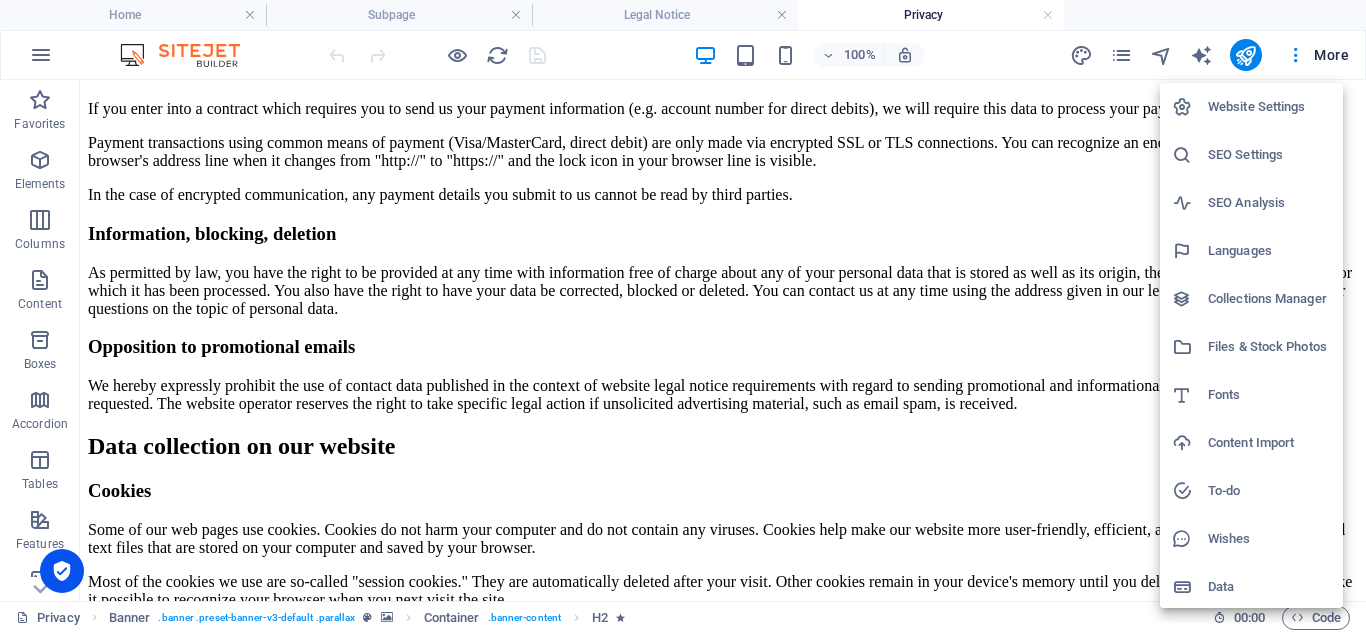 click on "Website Settings" at bounding box center [1269, 107] 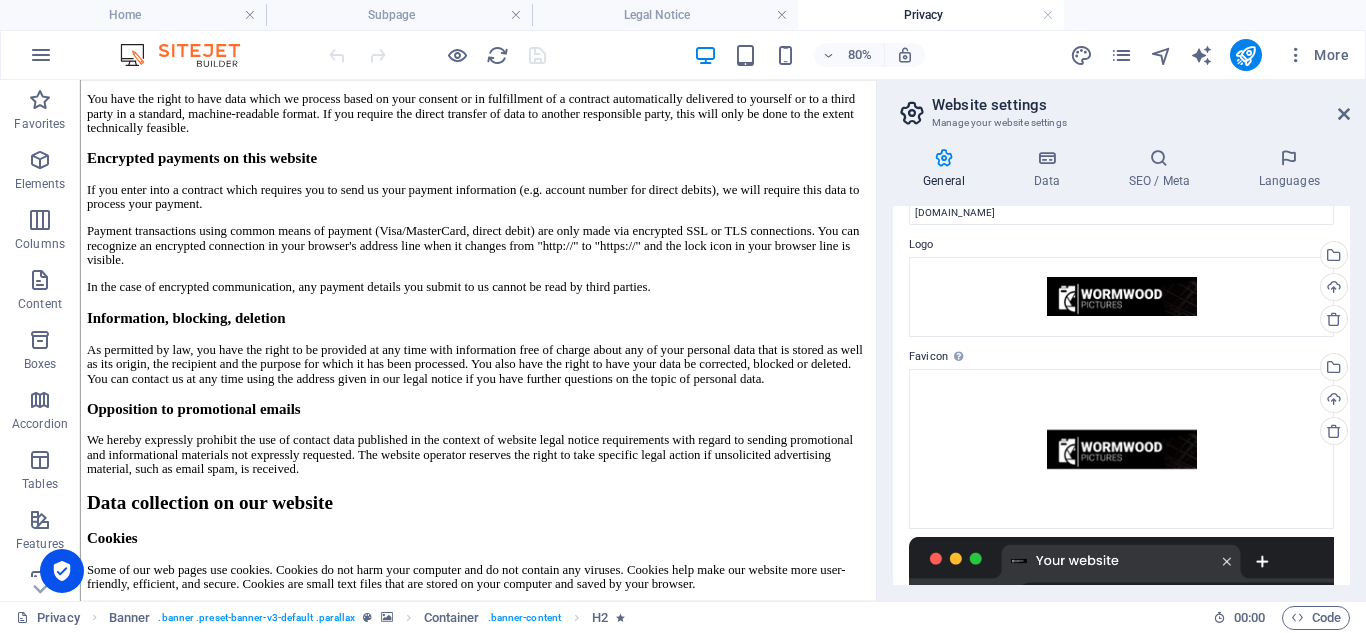 scroll, scrollTop: 0, scrollLeft: 0, axis: both 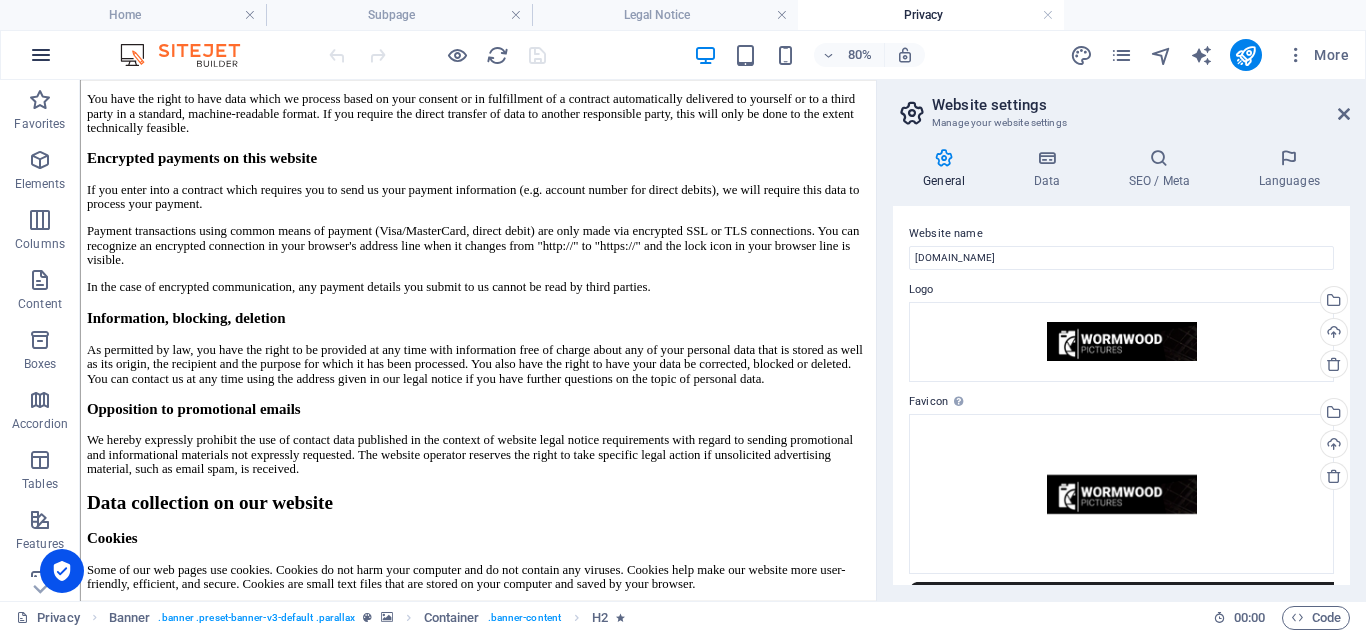 click at bounding box center (41, 55) 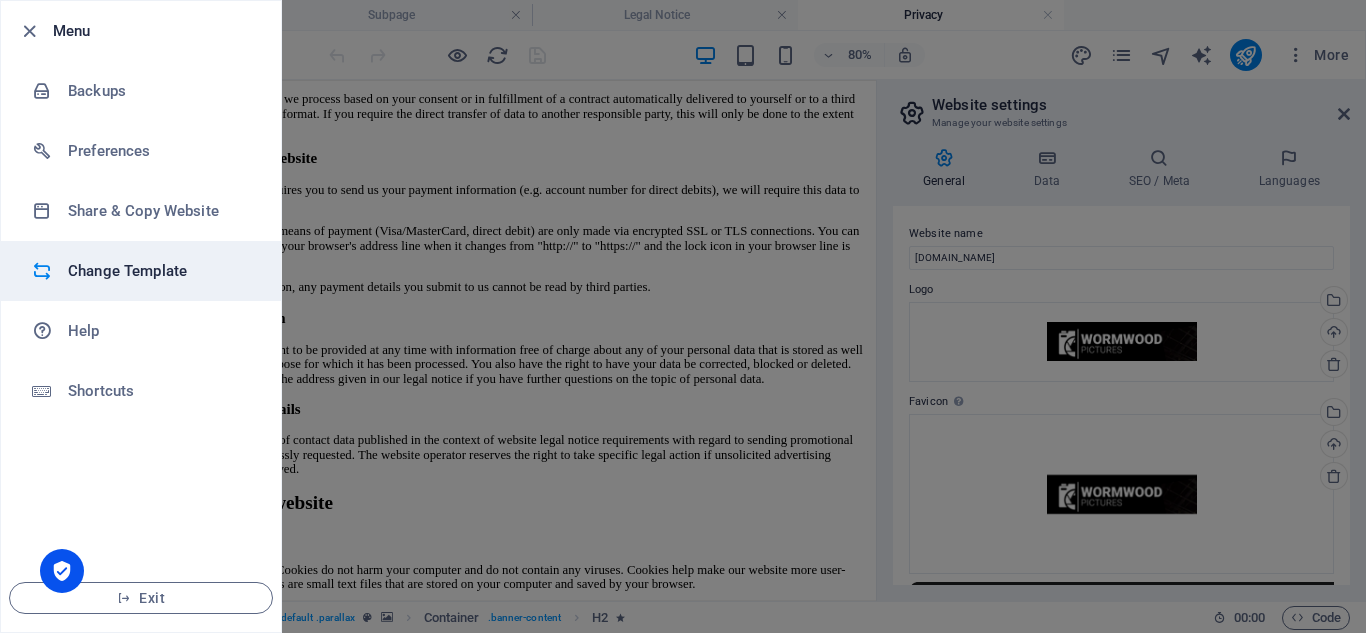 click on "Change Template" at bounding box center (160, 271) 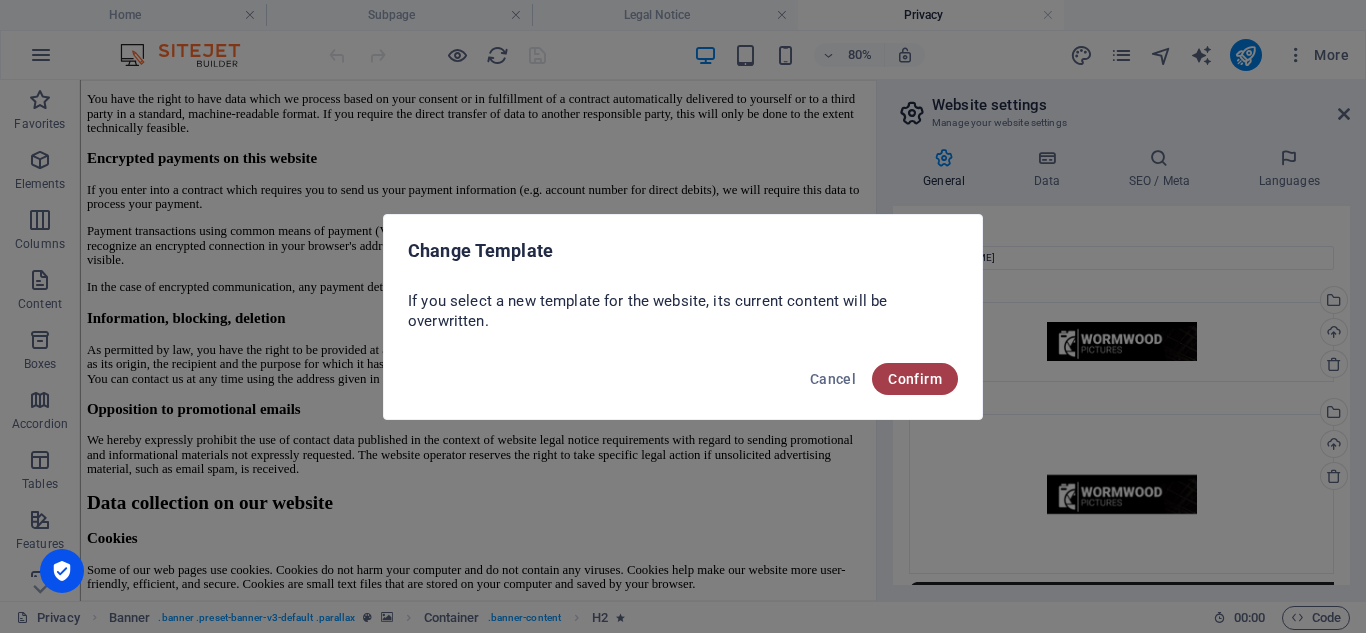 click on "Confirm" at bounding box center [915, 379] 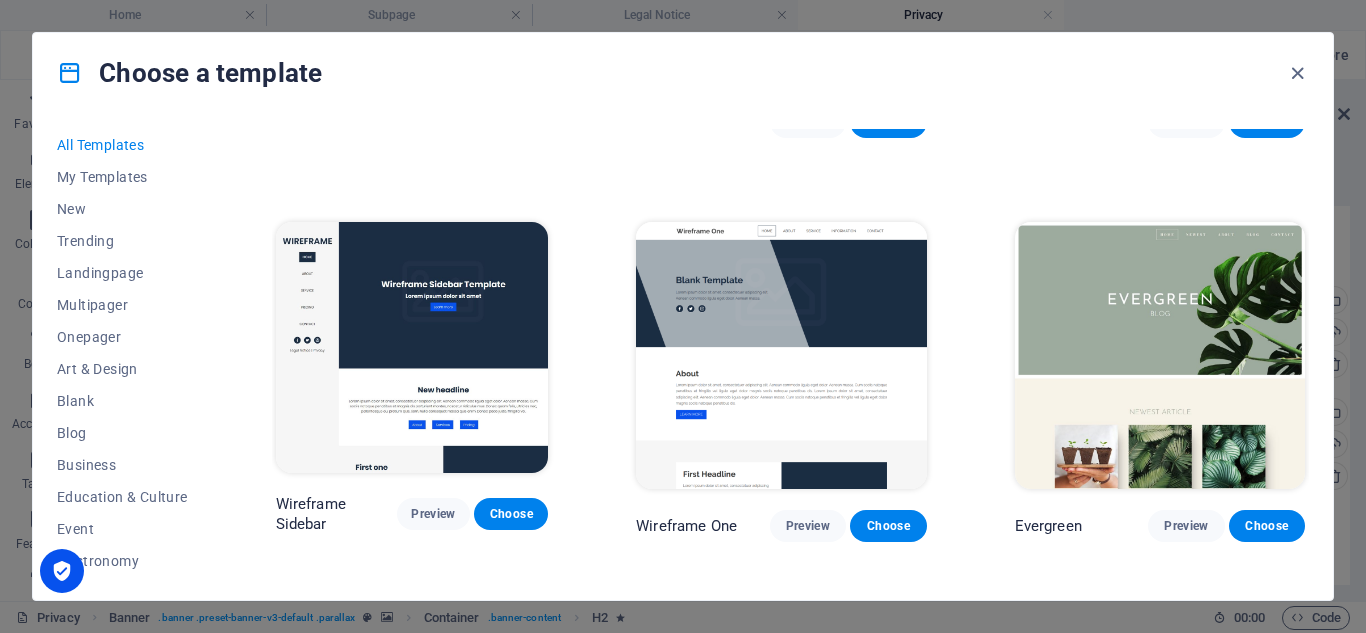 scroll, scrollTop: 6393, scrollLeft: 0, axis: vertical 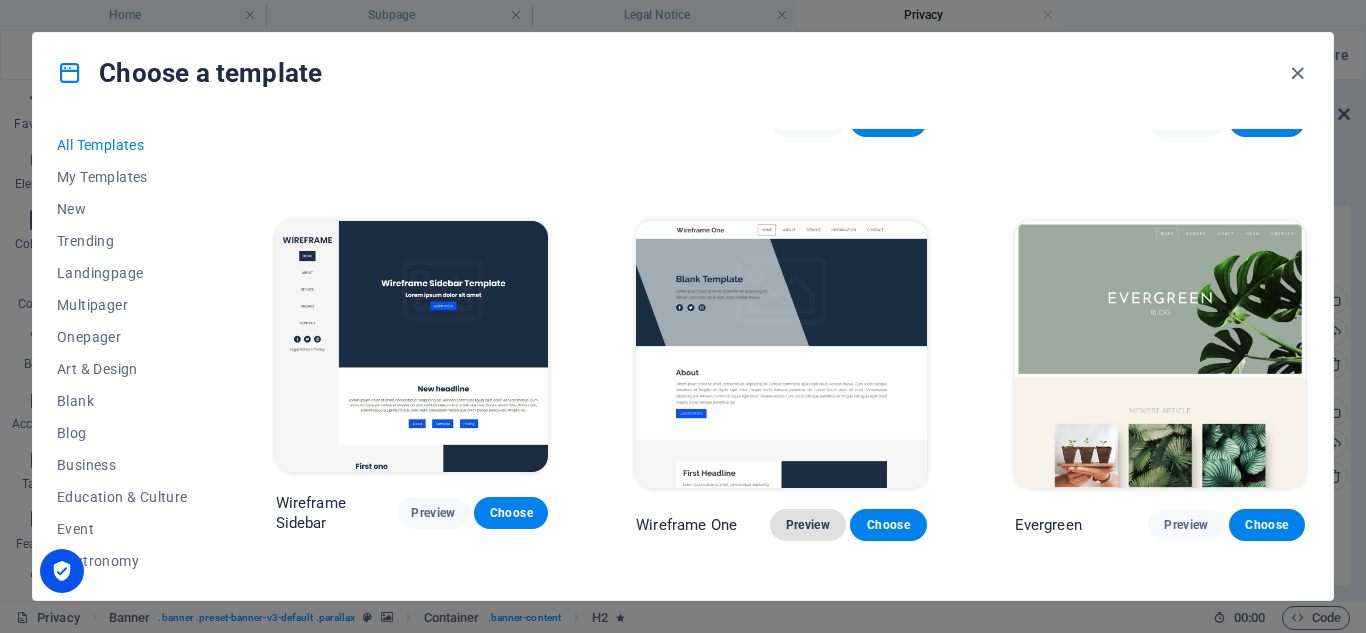 click on "Preview" at bounding box center (808, 525) 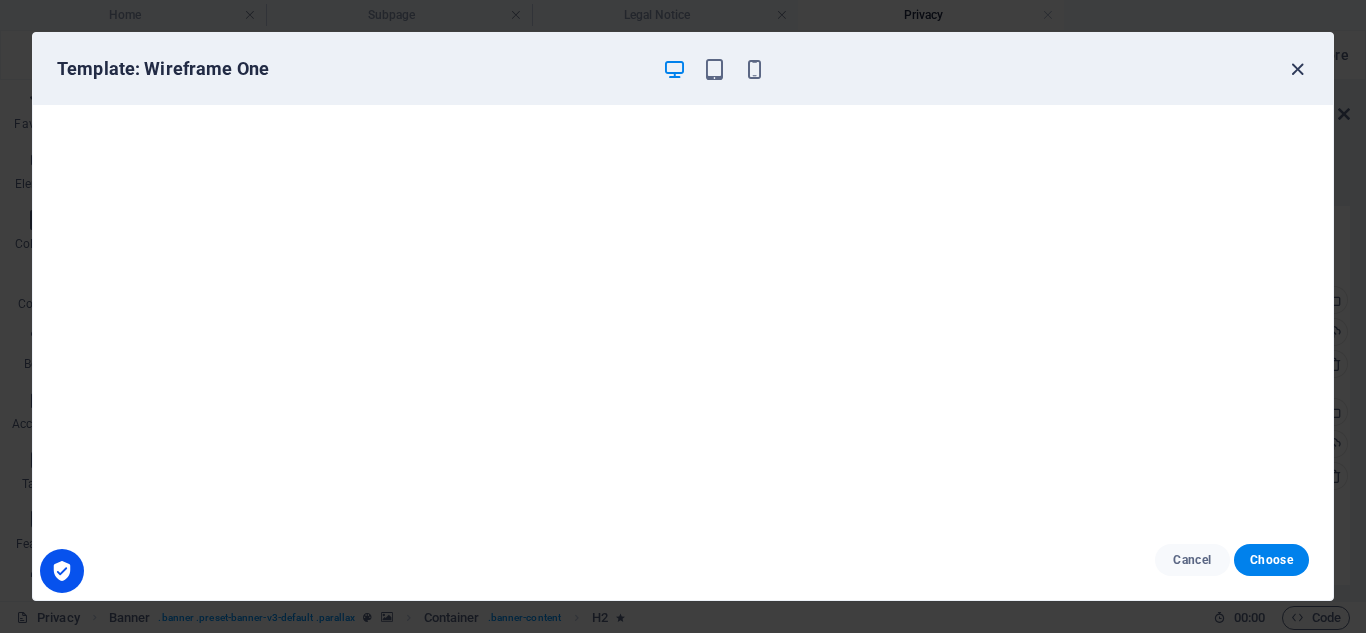click at bounding box center [1297, 69] 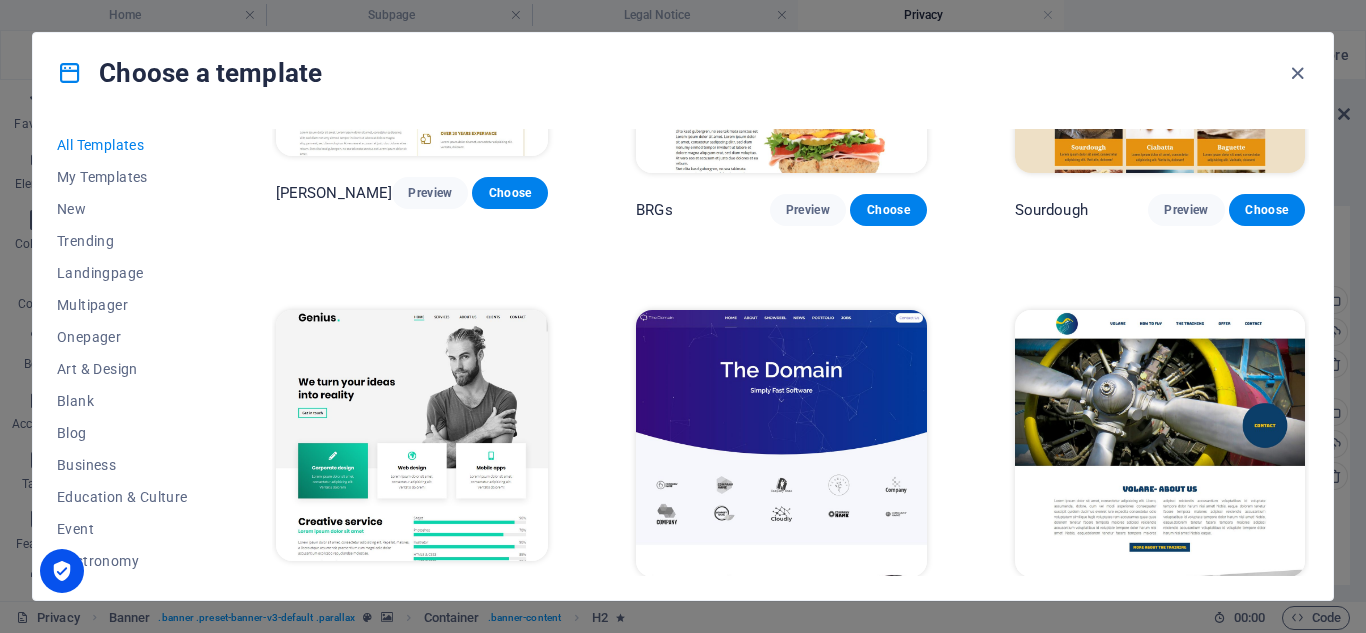 scroll, scrollTop: 9135, scrollLeft: 0, axis: vertical 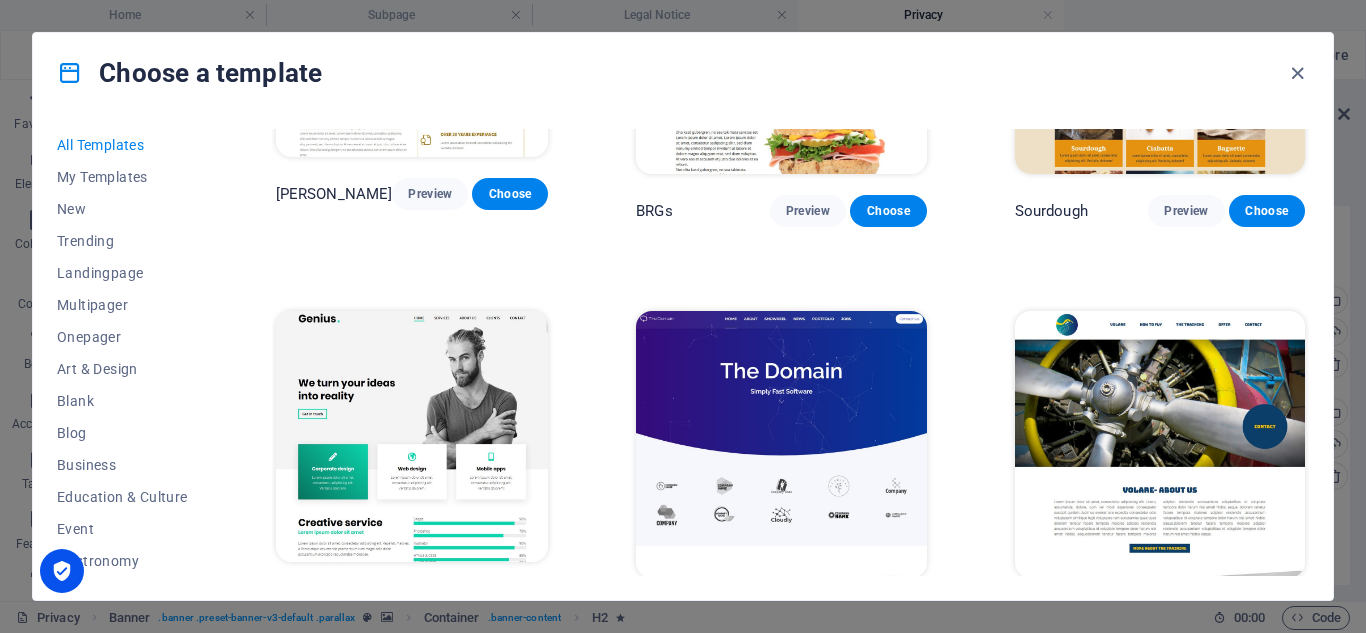 click on "Preview" at bounding box center [1186, 615] 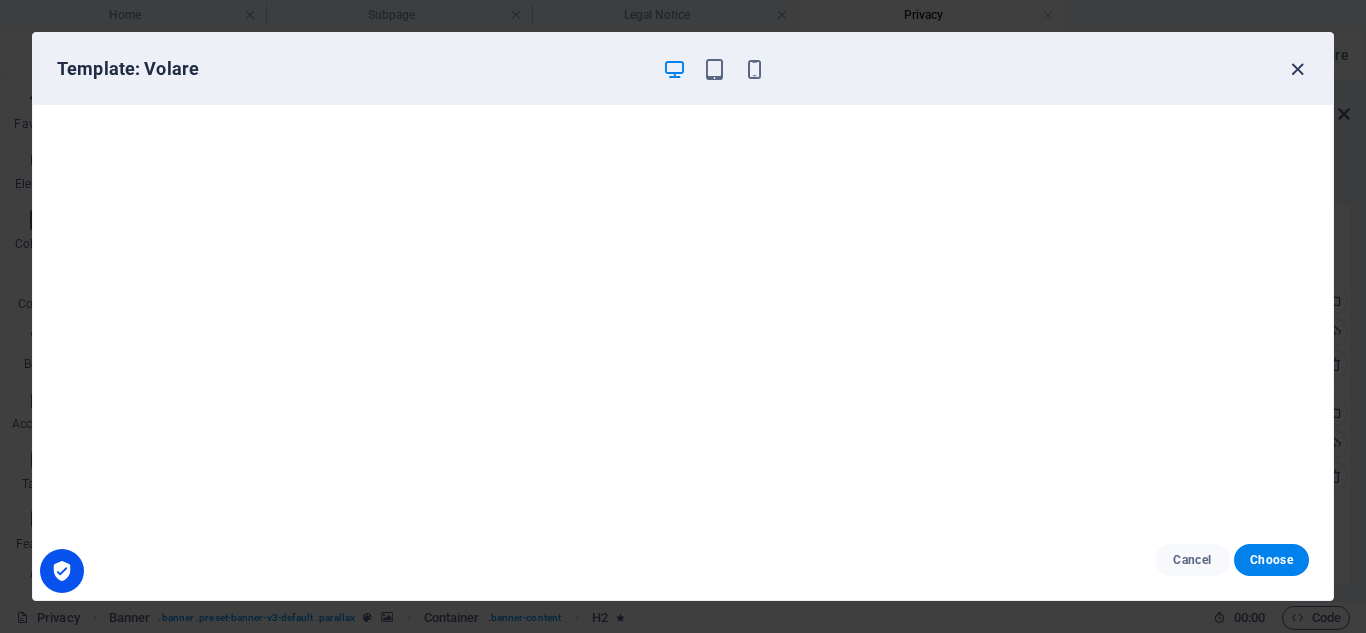 click at bounding box center (1297, 69) 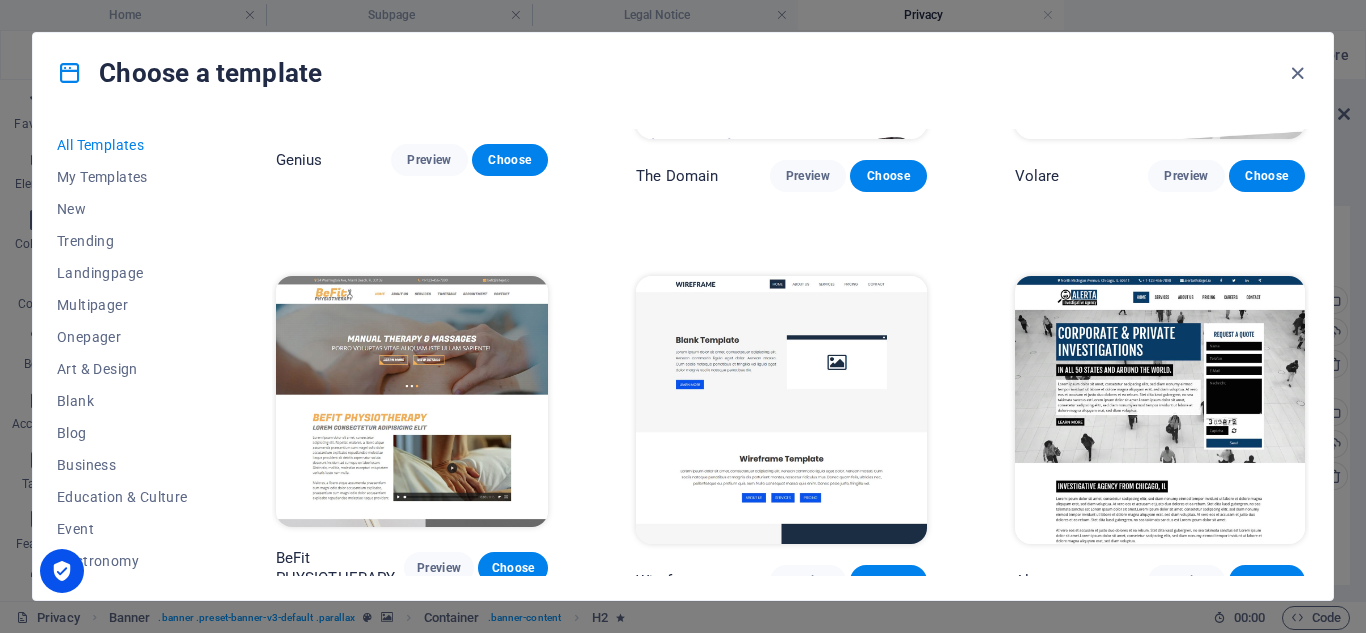 scroll, scrollTop: 9575, scrollLeft: 0, axis: vertical 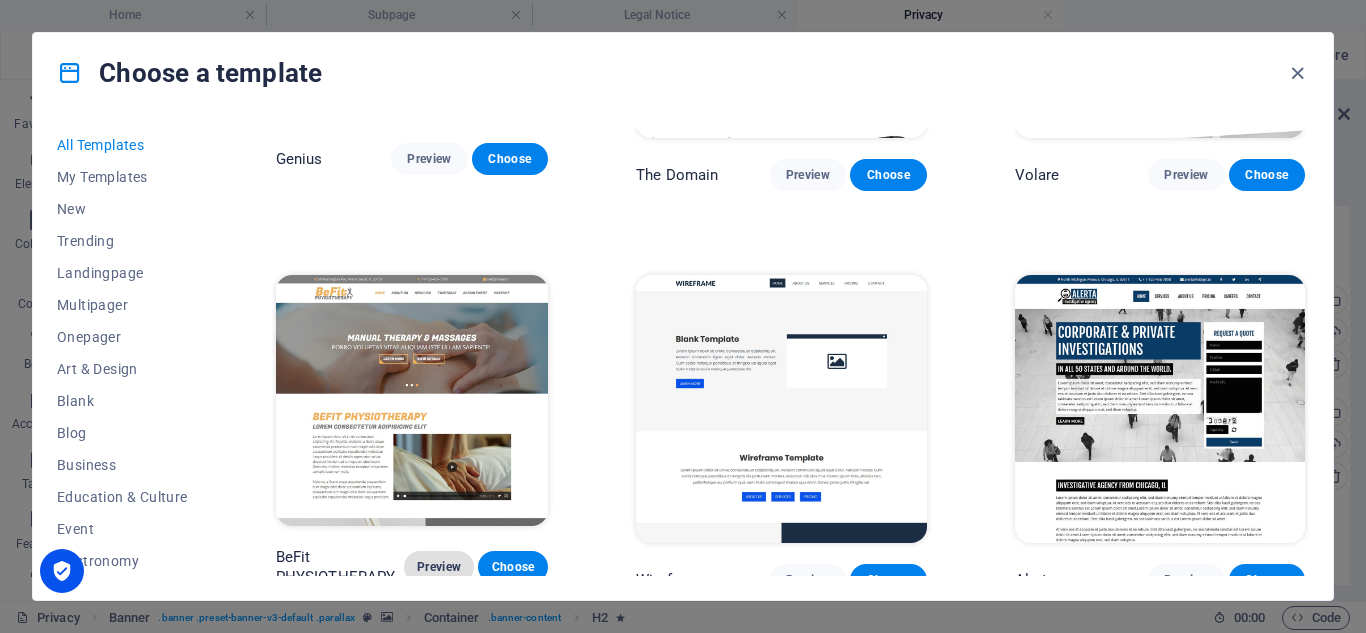 click on "Preview" at bounding box center (439, 567) 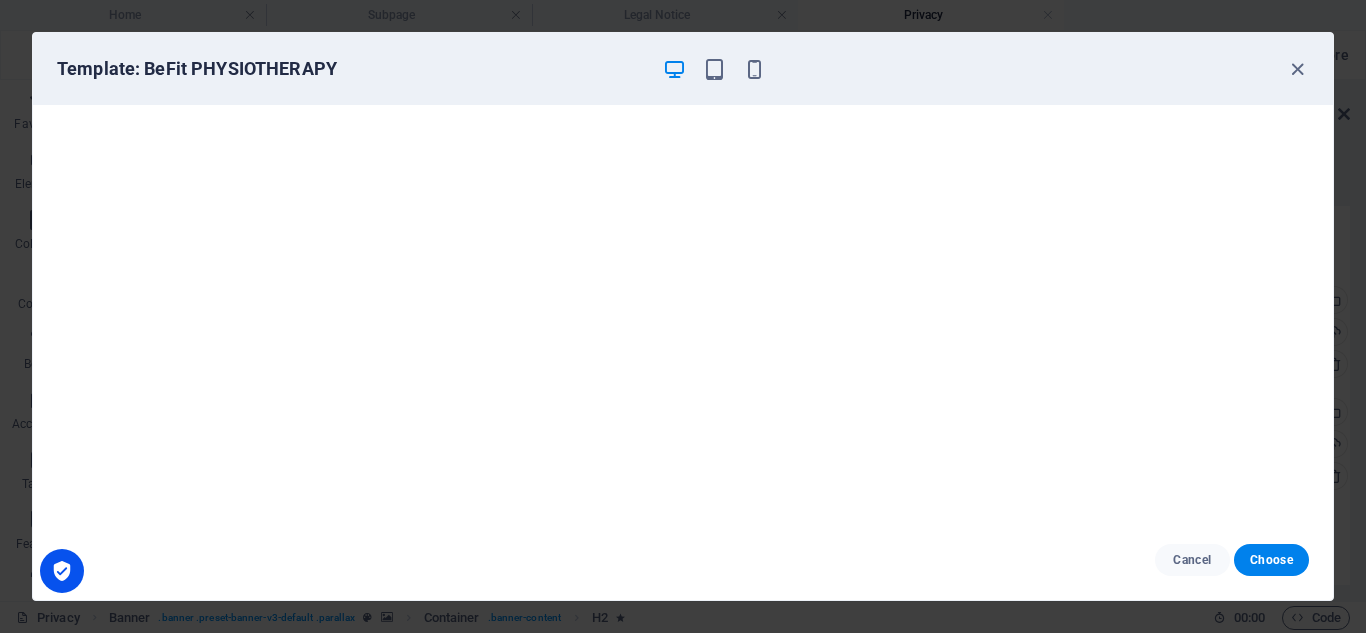 scroll, scrollTop: 5, scrollLeft: 0, axis: vertical 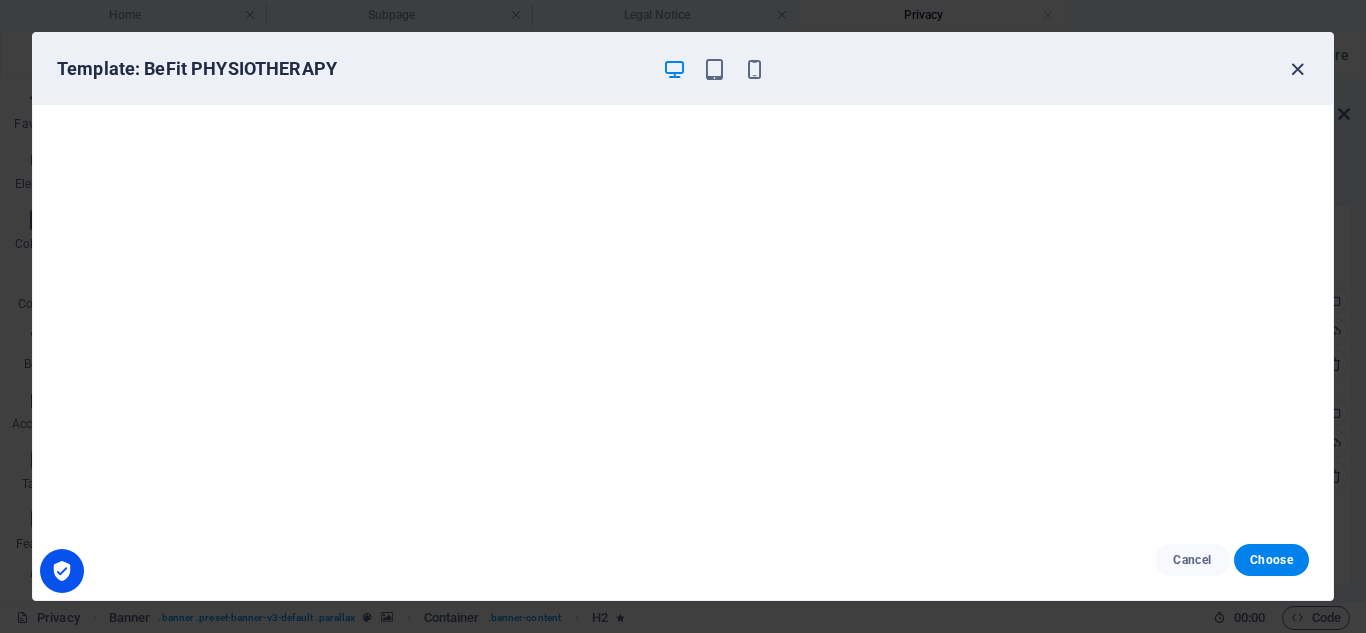 click at bounding box center [1297, 69] 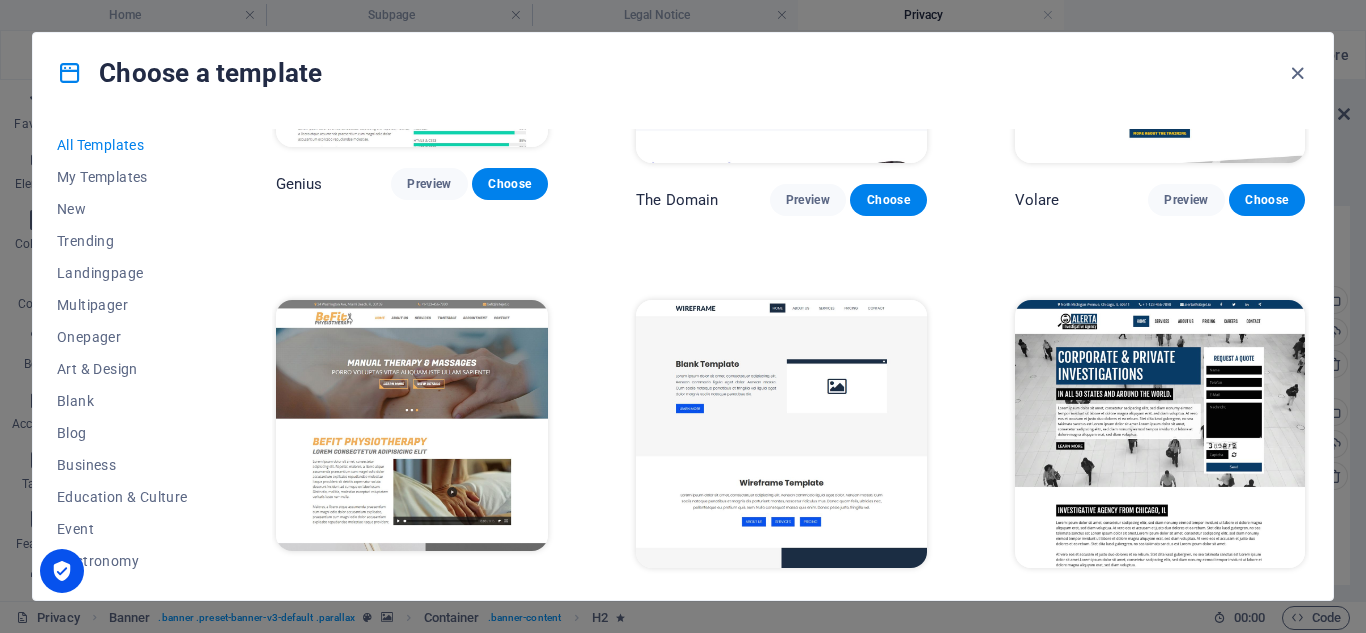 scroll, scrollTop: 9548, scrollLeft: 0, axis: vertical 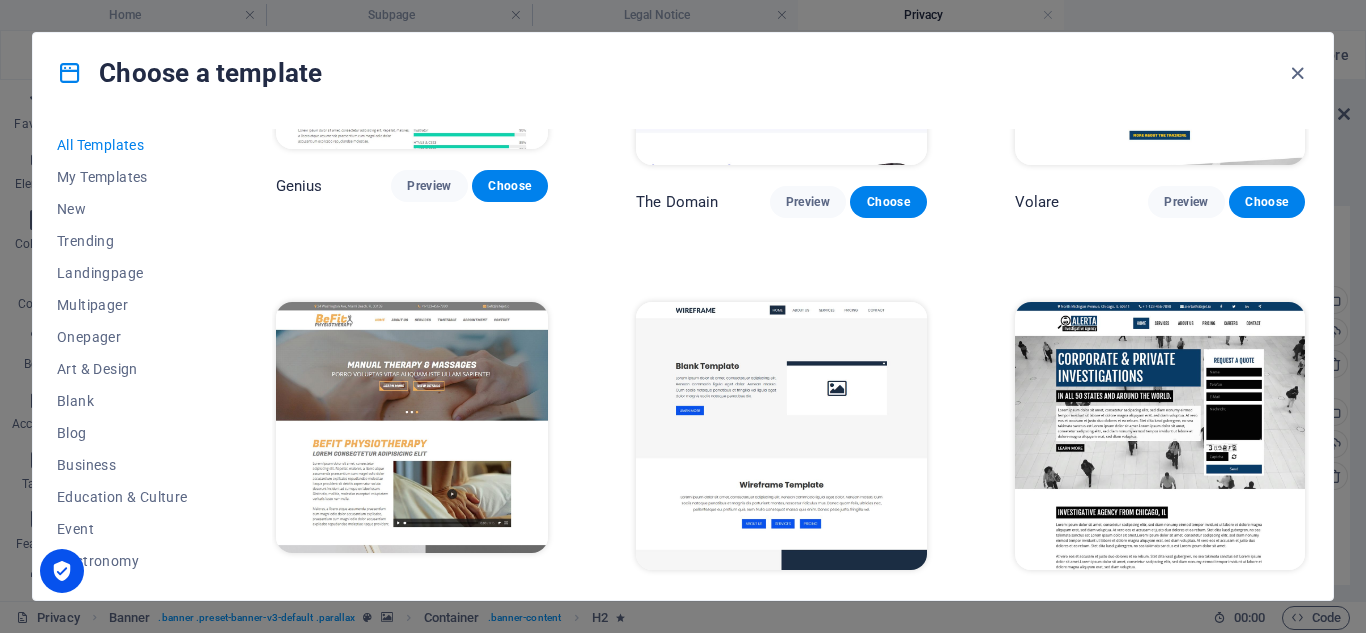 click on "Preview" at bounding box center [808, 607] 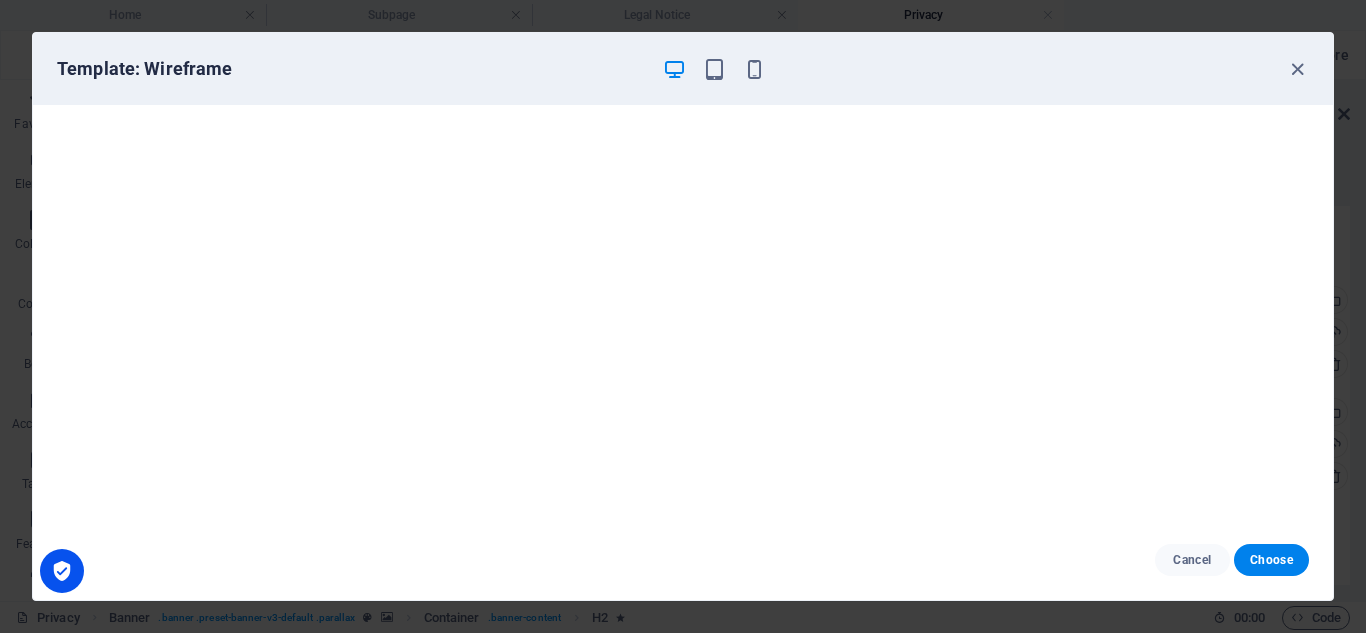 scroll, scrollTop: 5, scrollLeft: 0, axis: vertical 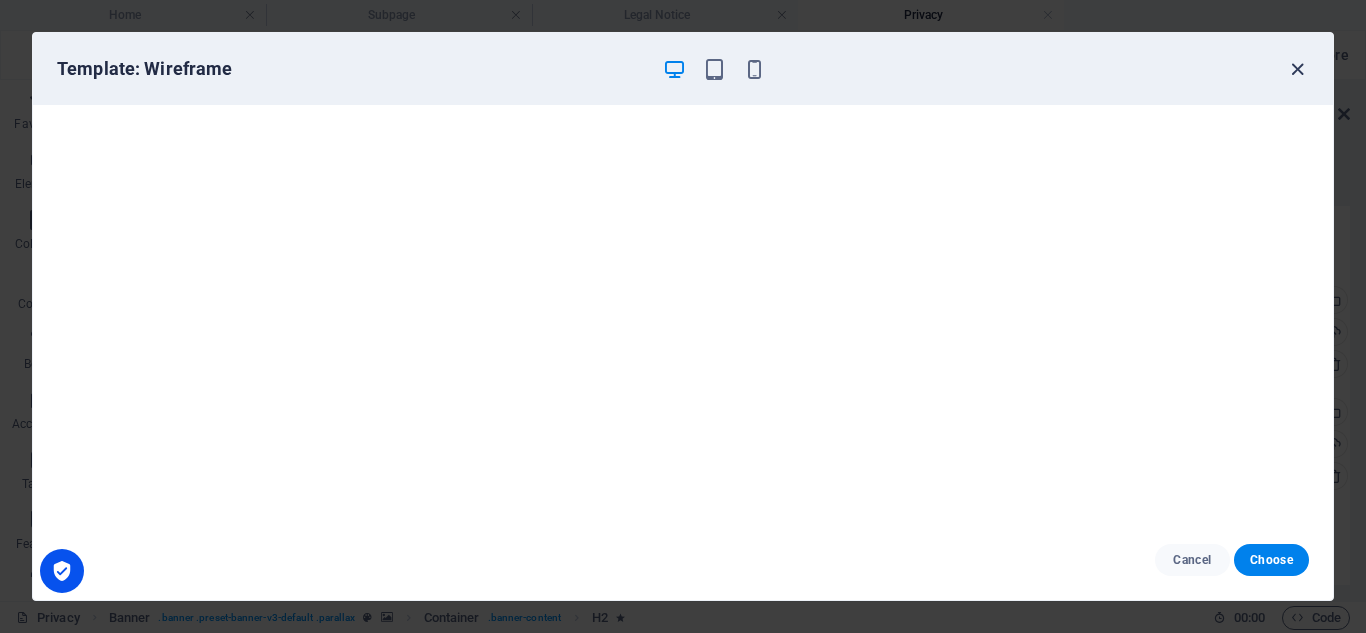 click at bounding box center (1297, 69) 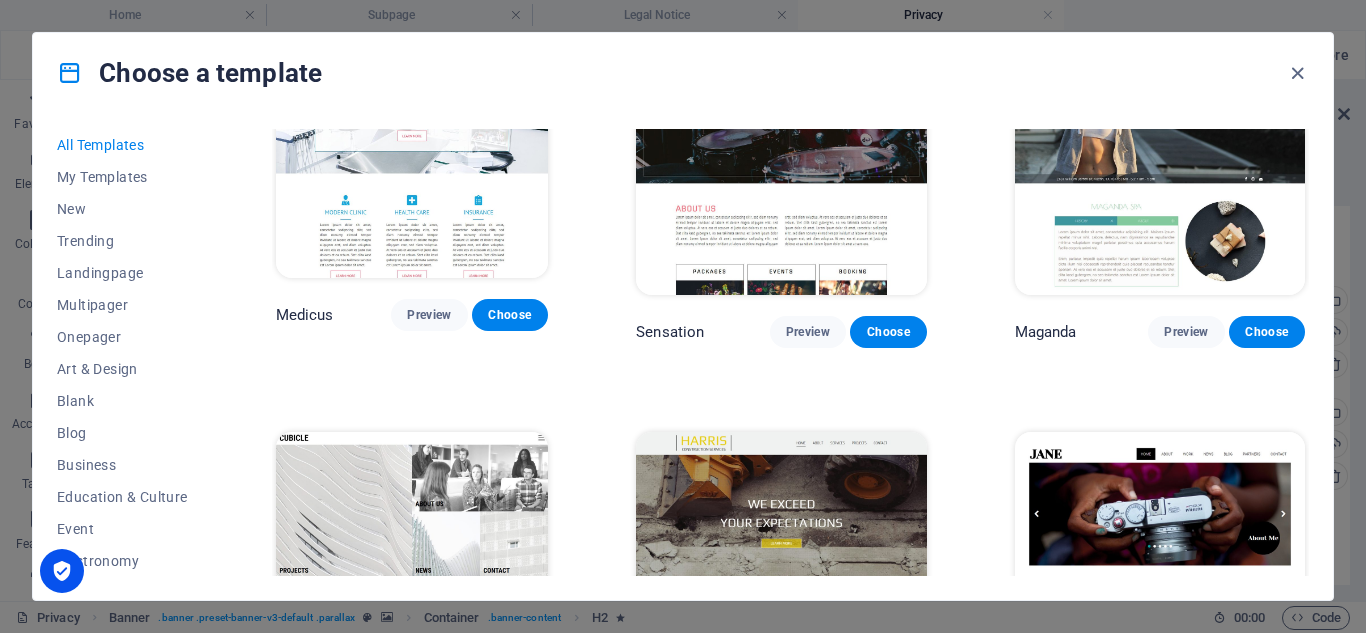 scroll, scrollTop: 17104, scrollLeft: 0, axis: vertical 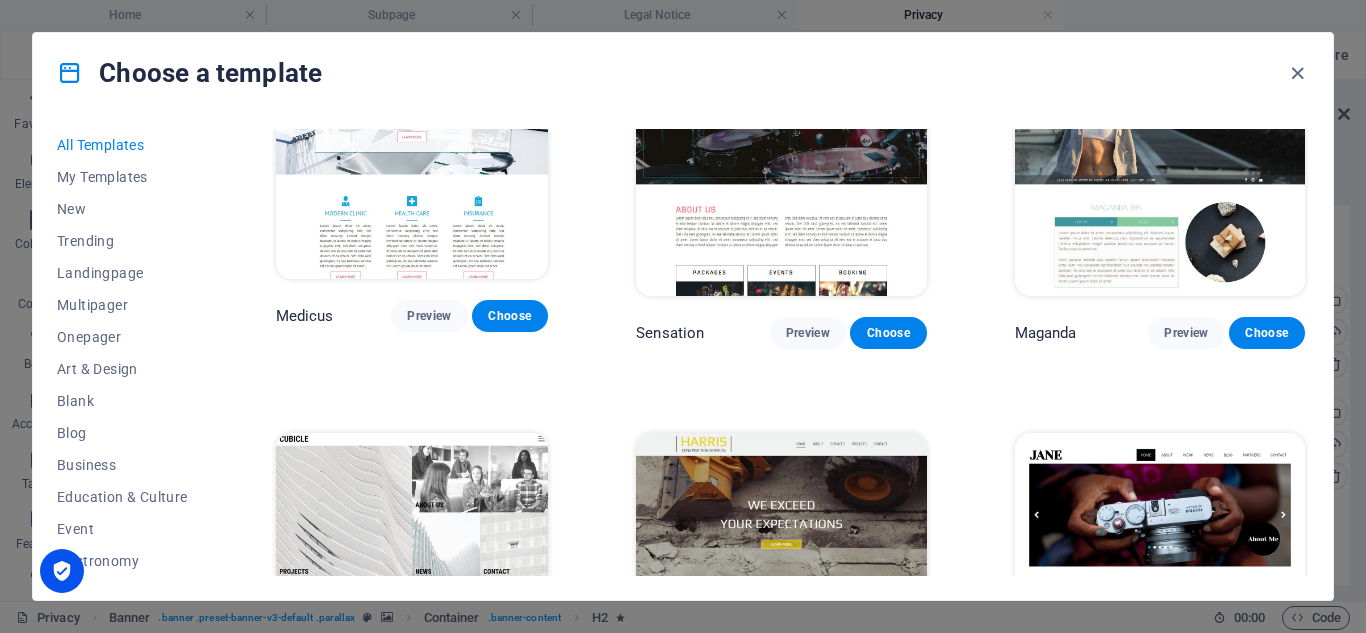 click on "Preview" at bounding box center (808, 737) 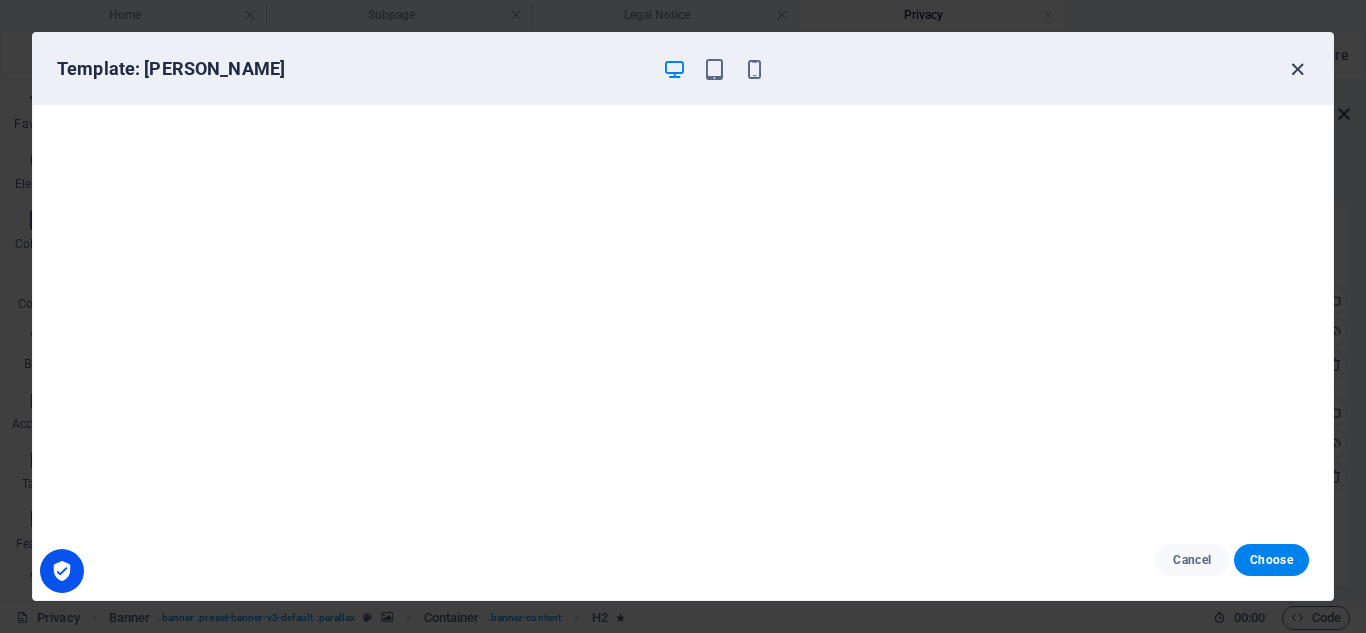 click at bounding box center [1297, 69] 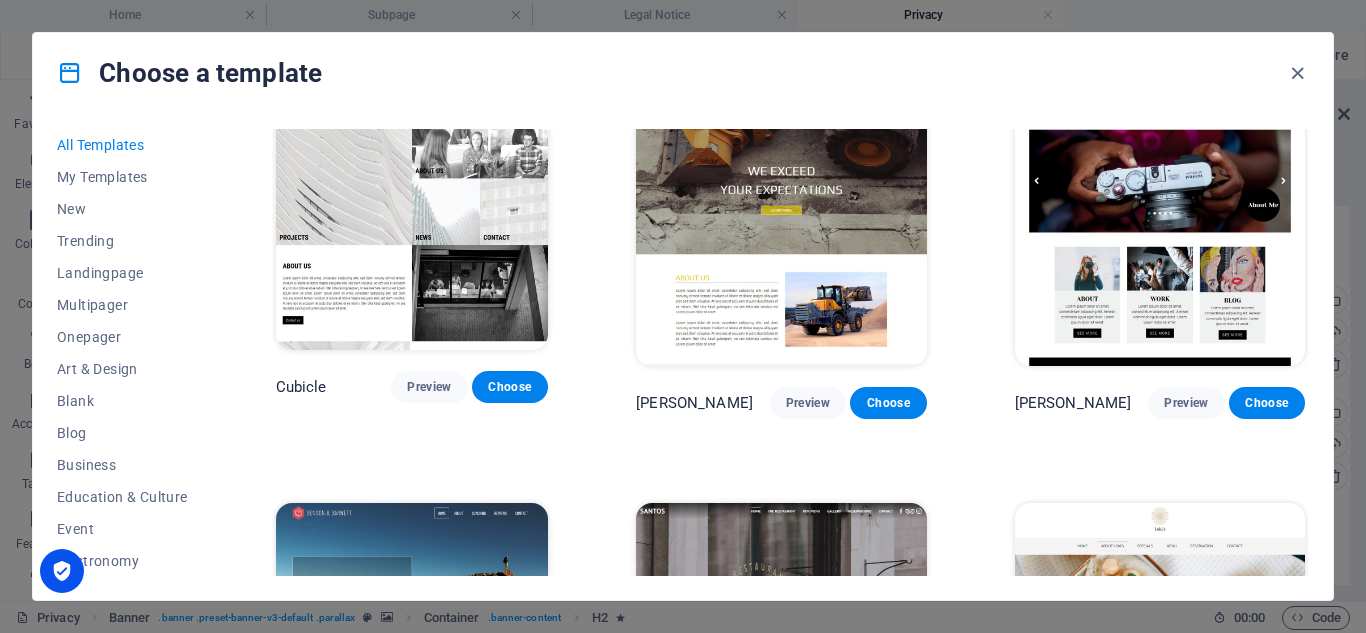 scroll, scrollTop: 17440, scrollLeft: 0, axis: vertical 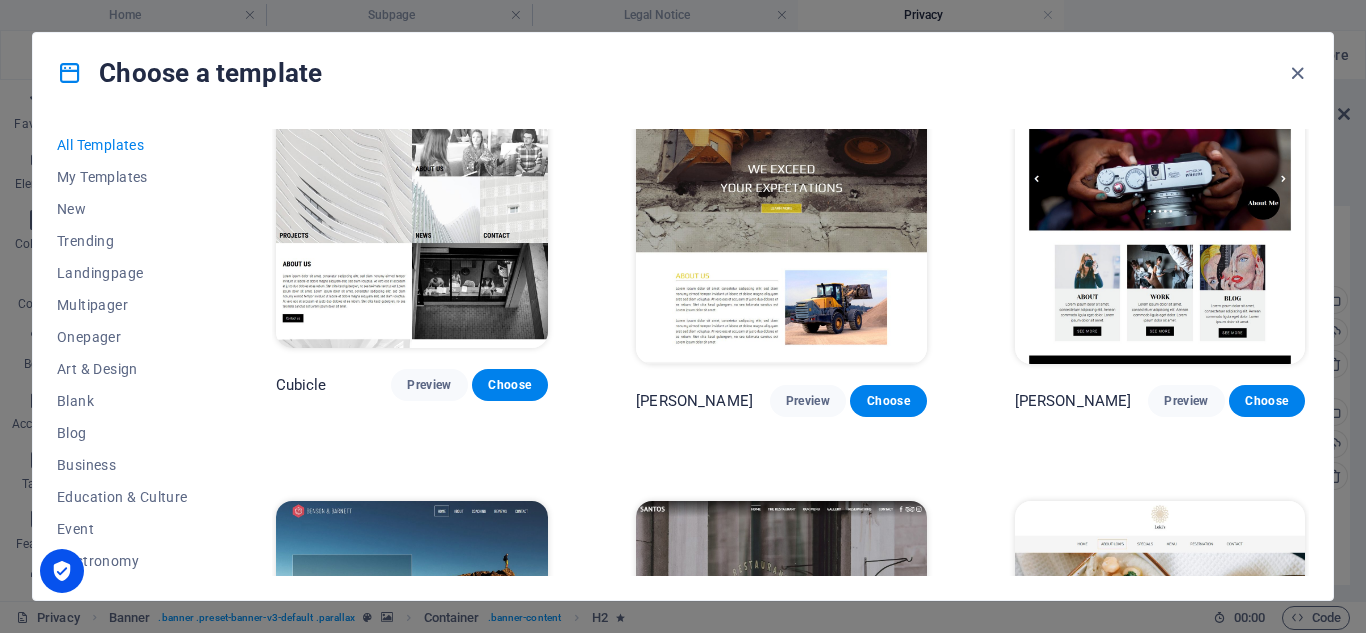 click on "Preview" at bounding box center (808, 806) 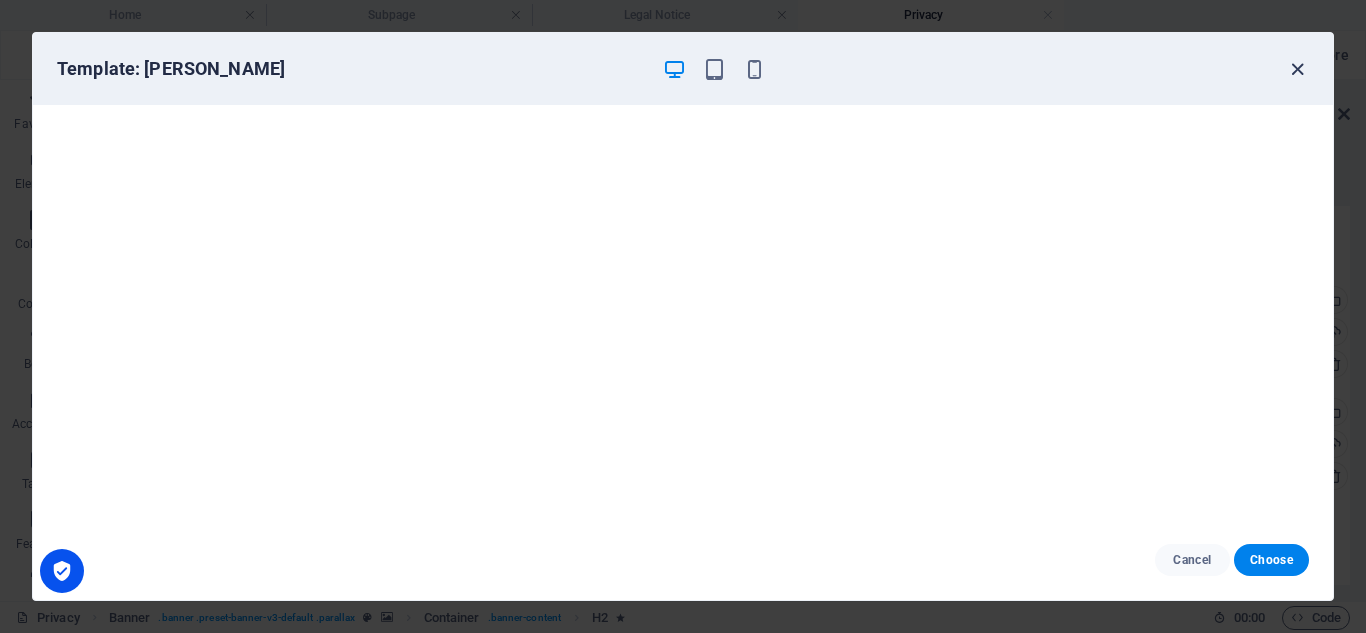 click at bounding box center (1297, 69) 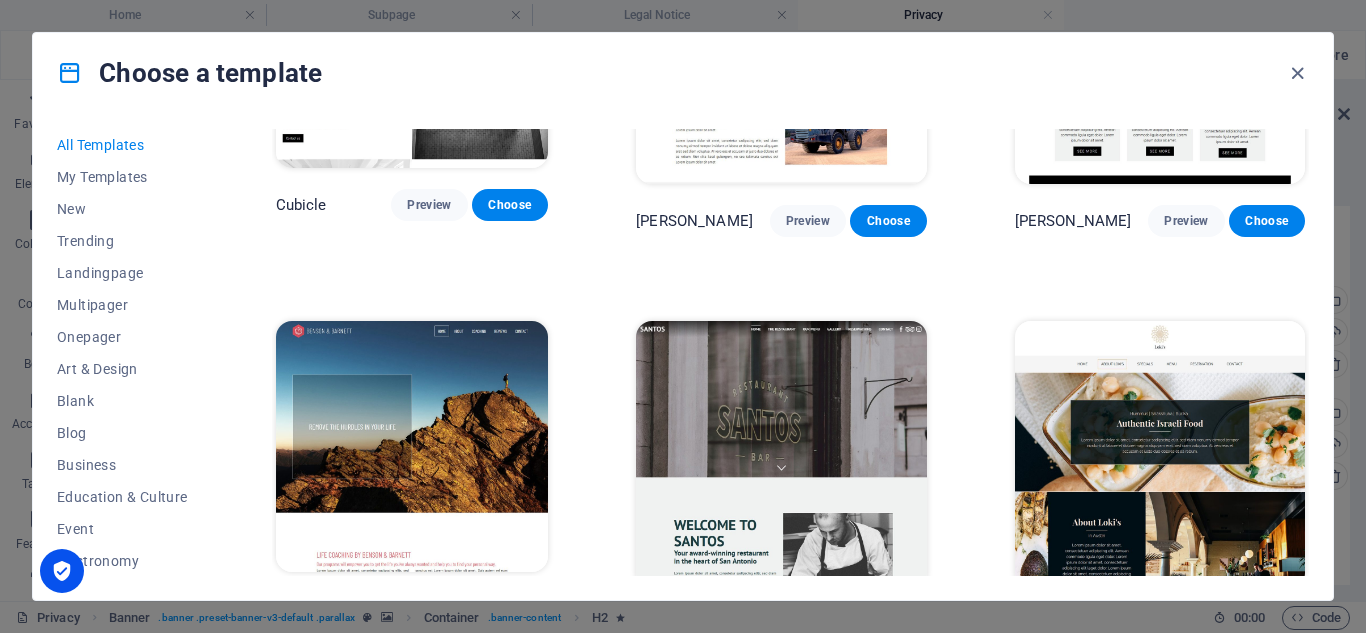 scroll, scrollTop: 17751, scrollLeft: 0, axis: vertical 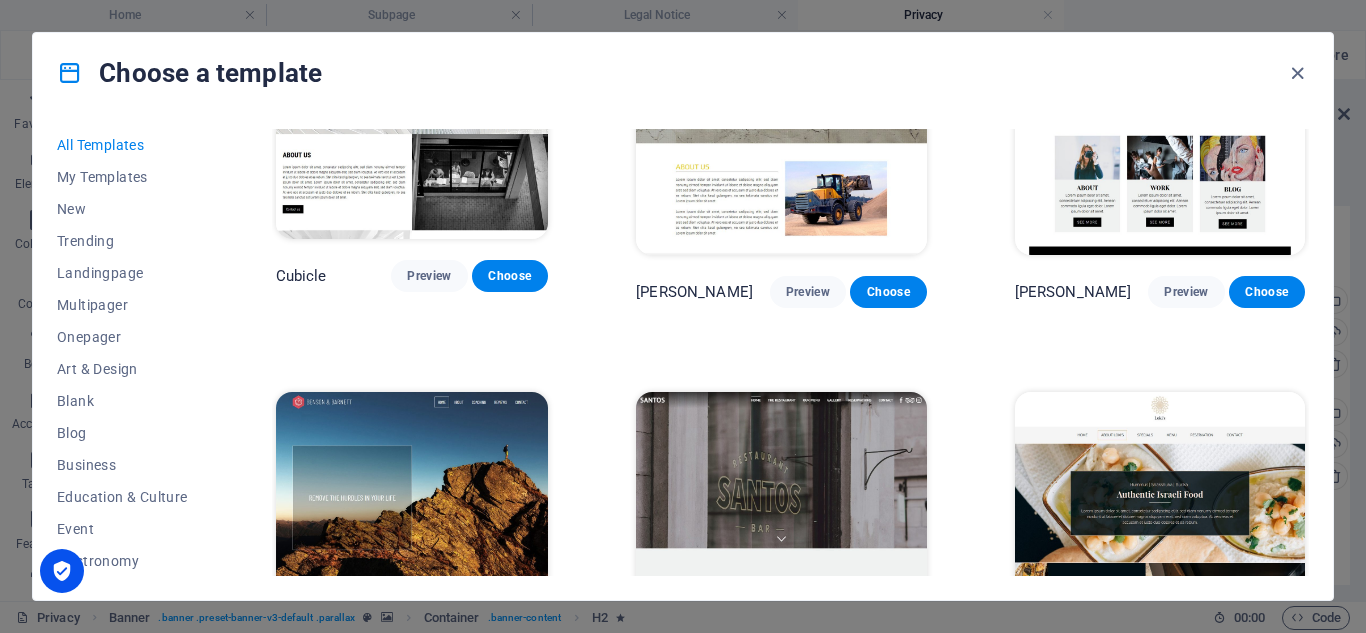 click on "Peoneera Preview Choose Art Museum Preview Choose Wonder Planner Preview Choose Transportable Preview Choose S&L Preview Choose WePaint Preview Choose Eco-Con Preview Choose MeetUp Preview Choose Help & Care Preview Choose Podcaster Preview Choose Academix Preview Choose BIG [PERSON_NAME] Shop Preview Choose Health & Food Preview Choose UrbanNest Interiors Preview Choose Green Change Preview Choose The Beauty Temple Preview Choose WeTrain Preview Choose Cleaner Preview Choose [PERSON_NAME] Preview Choose Delicioso Preview Choose Dream Garden Preview Choose LumeDeAqua Preview Choose Pets Care Preview Choose SafeSpace Preview Choose Midnight Rain Bar Preview Choose Drive Preview Choose Estator Preview Choose Health Group Preview Choose MakeIt Agency Preview Choose Wanderlust Preview Choose WeSpa Preview Choose [GEOGRAPHIC_DATA] Preview Choose Gadgets Preview Choose CoffeeScience Preview Choose CoachLife Preview Choose Cafe de Oceana Preview Choose Max Hatzy Preview Choose Denteeth Preview Choose Handyman Preview Choose Blogger" at bounding box center (790, -6533) 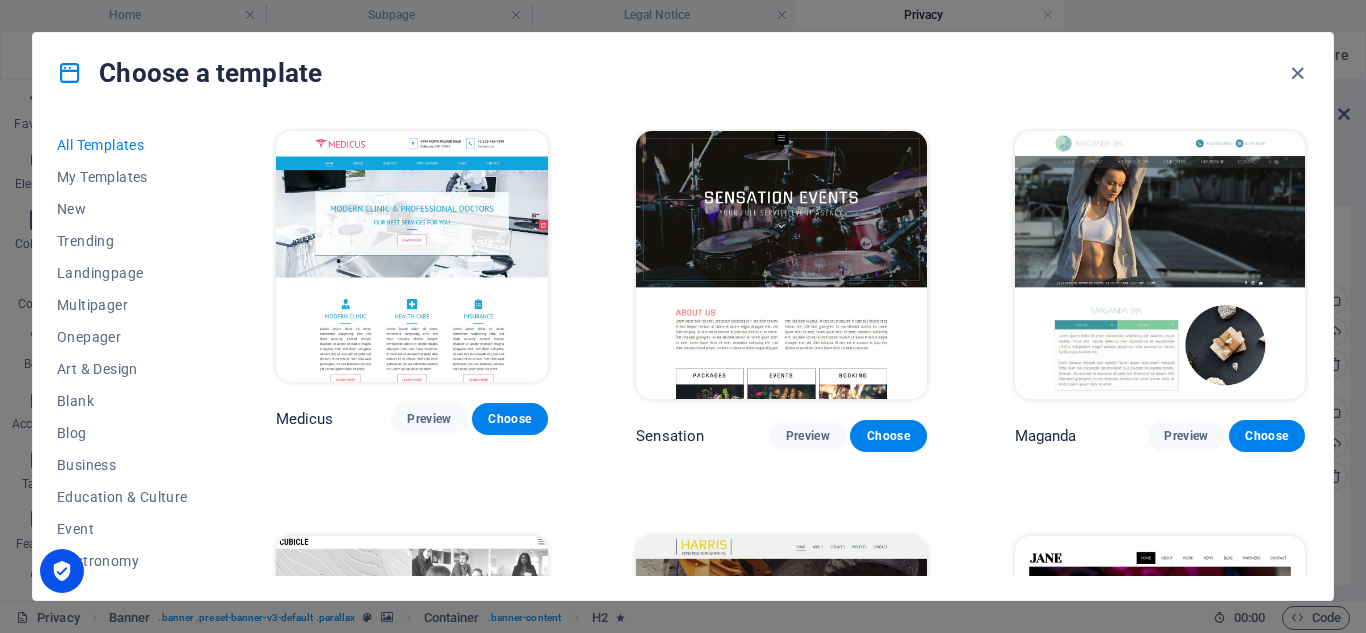 scroll, scrollTop: 17000, scrollLeft: 0, axis: vertical 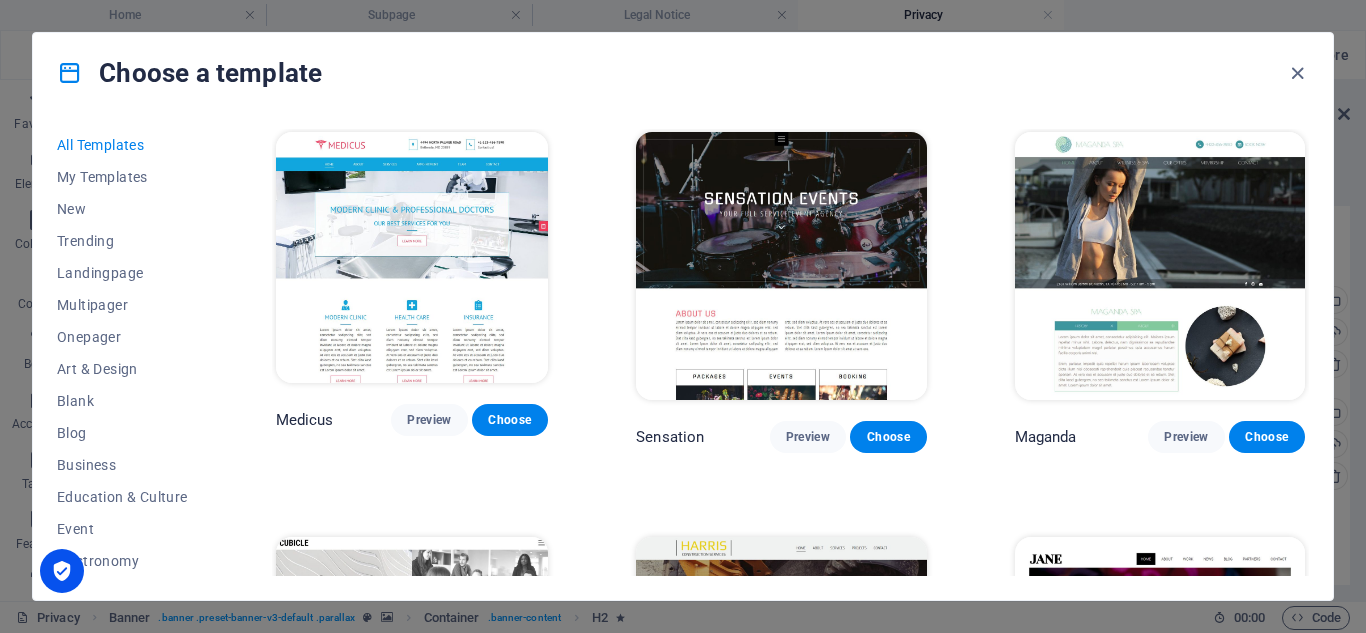 click on "Preview" at bounding box center (1186, 841) 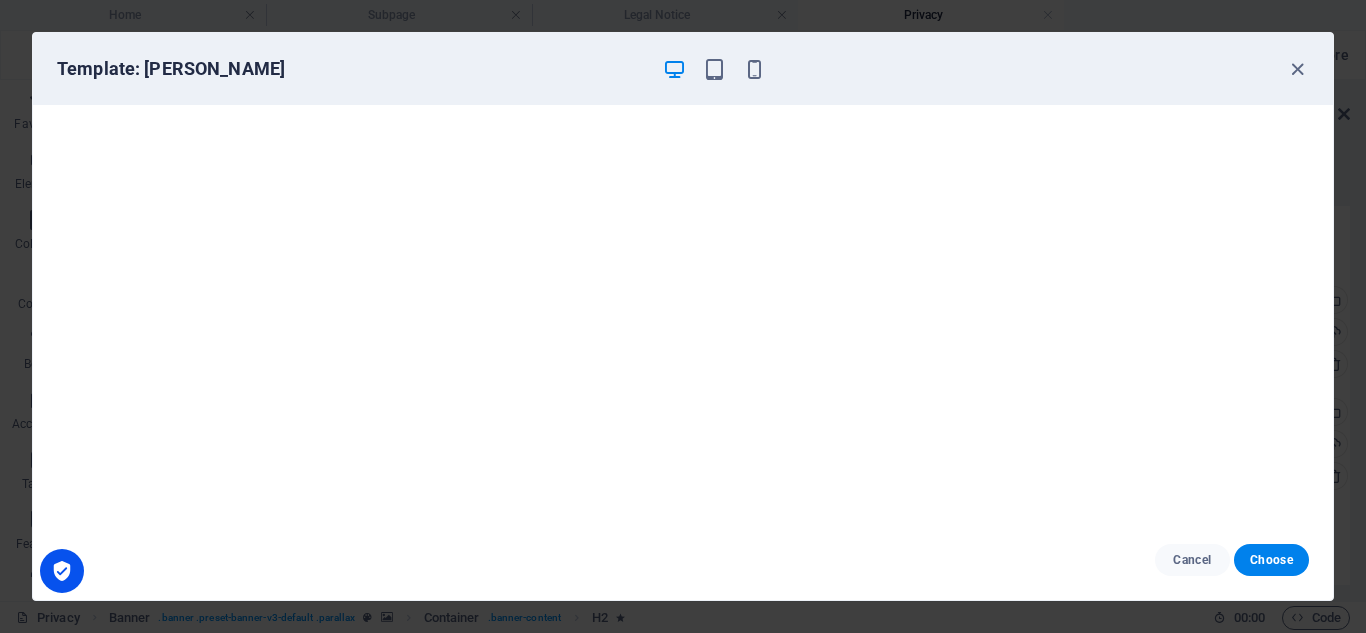 scroll, scrollTop: 0, scrollLeft: 0, axis: both 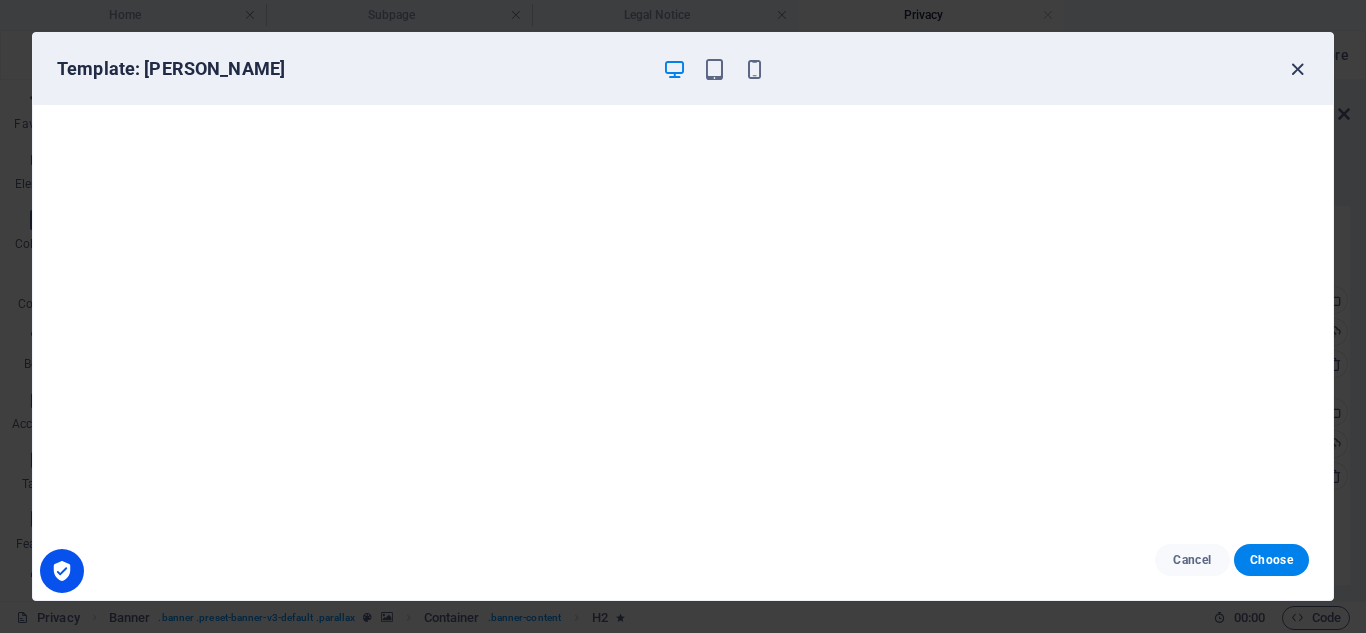 click at bounding box center (1297, 69) 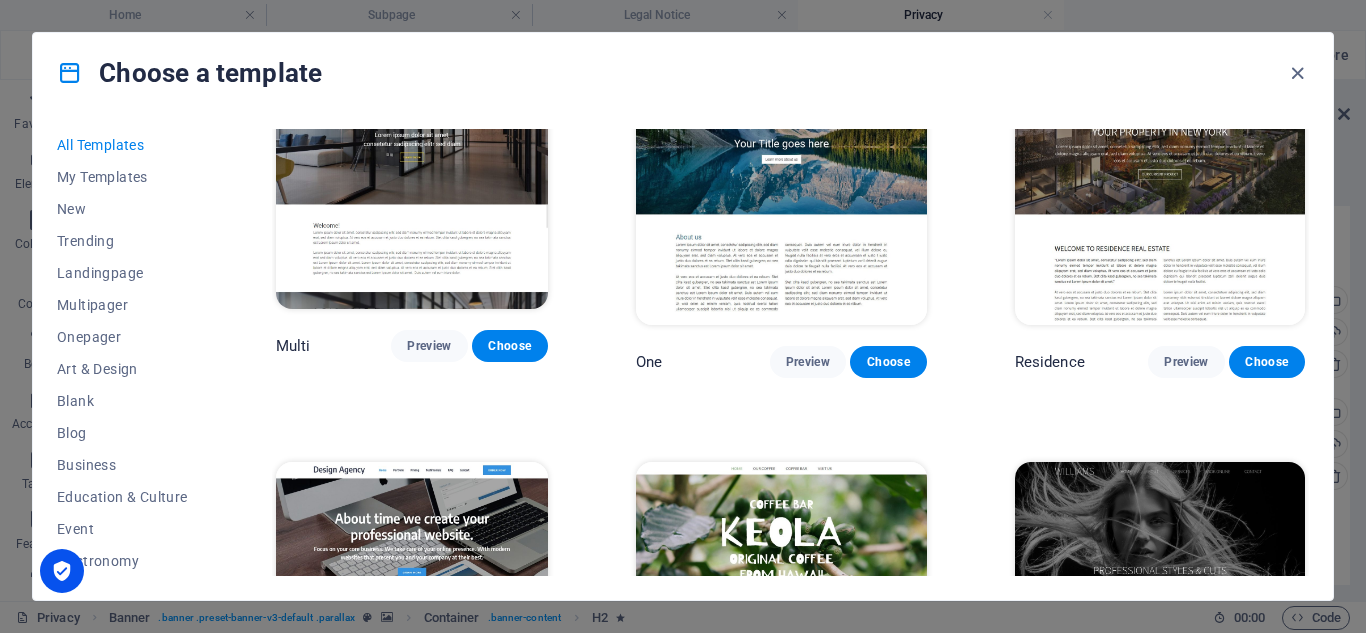 scroll, scrollTop: 16249, scrollLeft: 0, axis: vertical 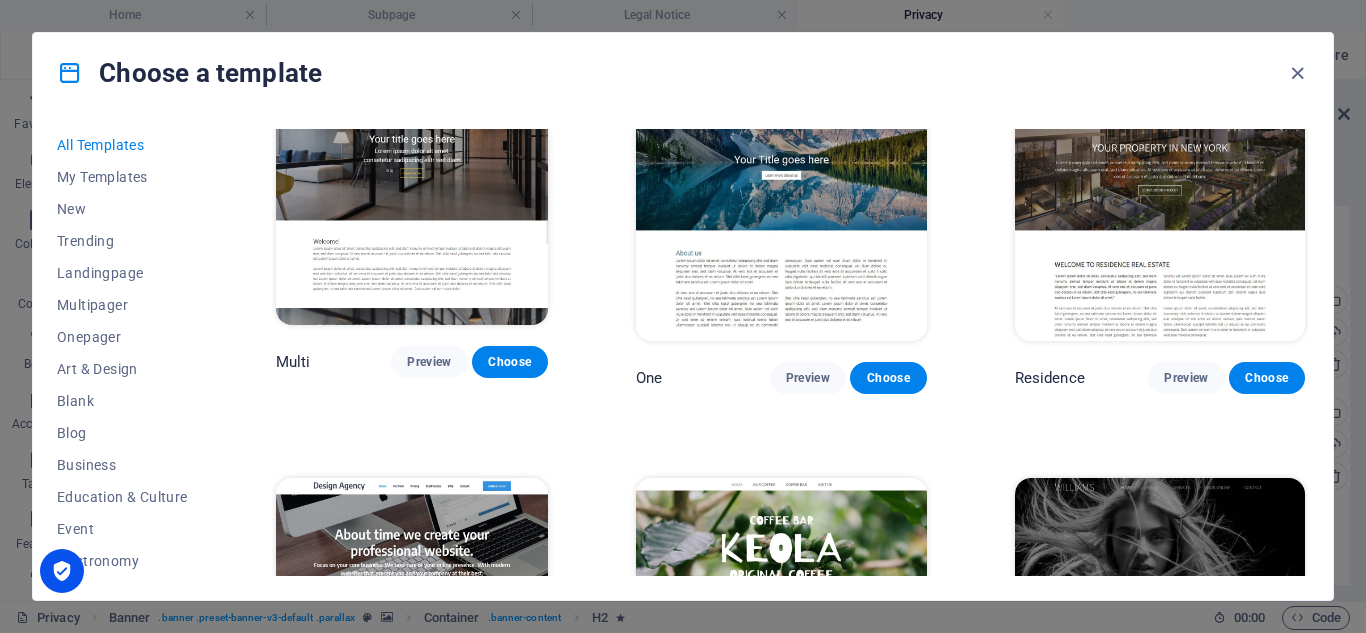 click on "Preview" at bounding box center (1186, 783) 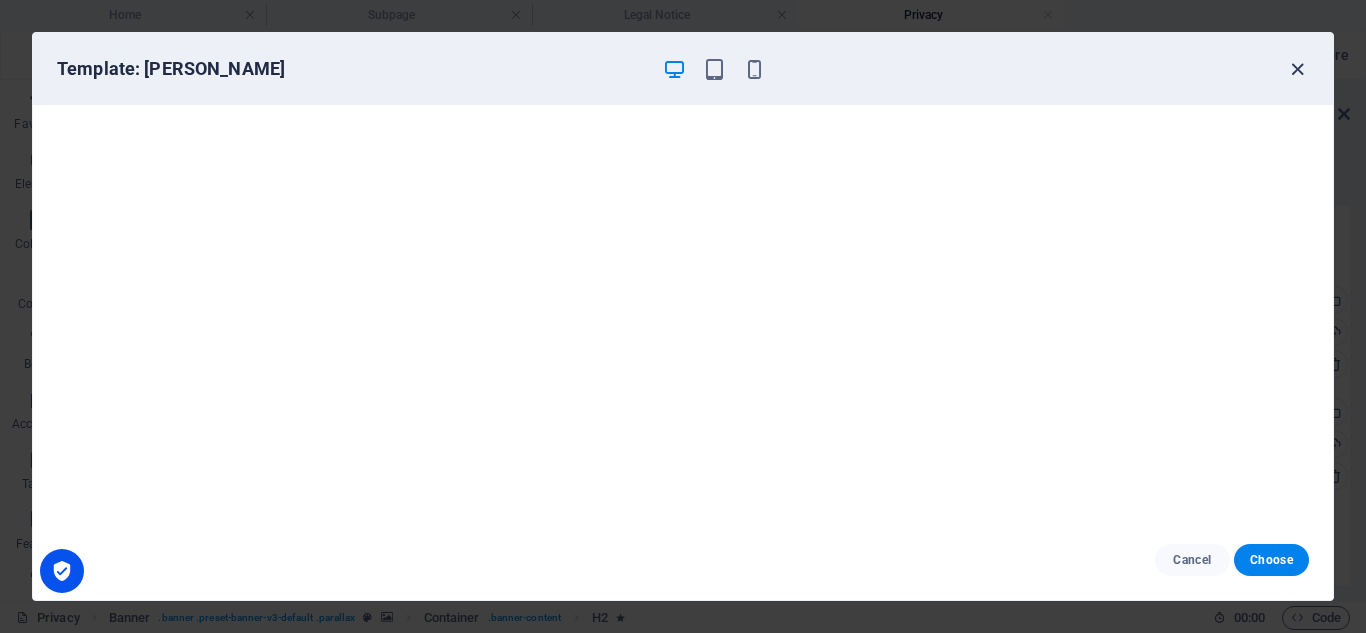 click at bounding box center (1297, 69) 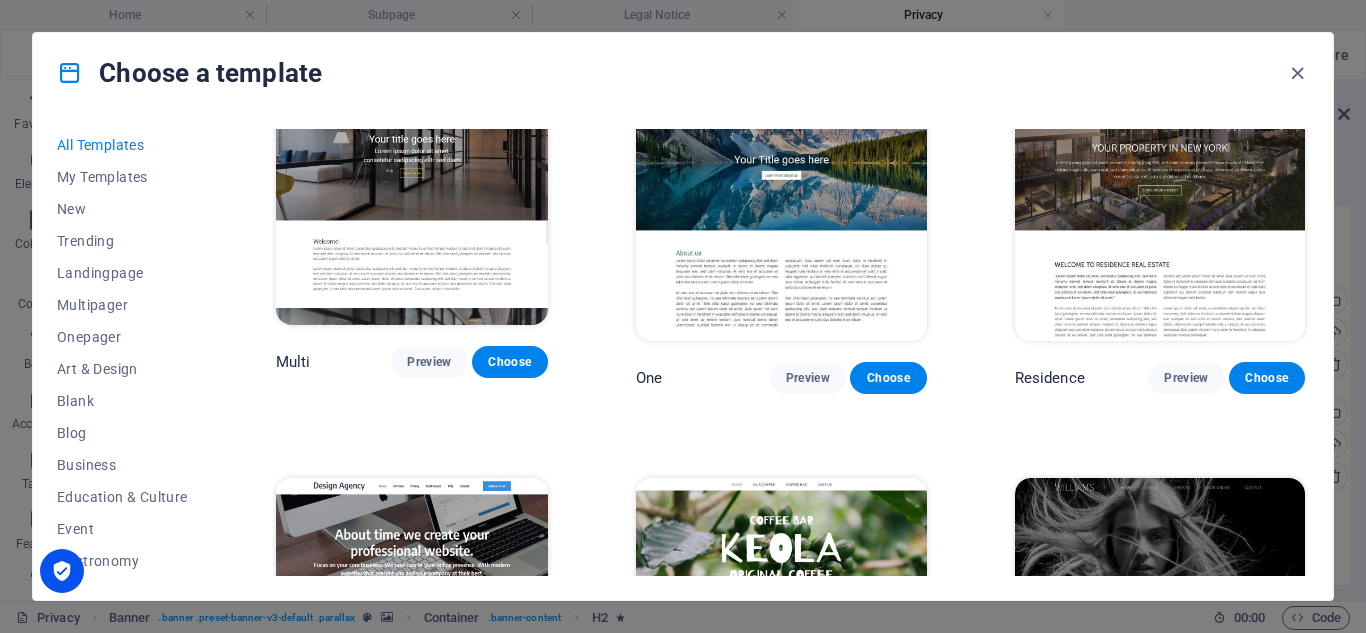 click on "Preview" at bounding box center (429, 767) 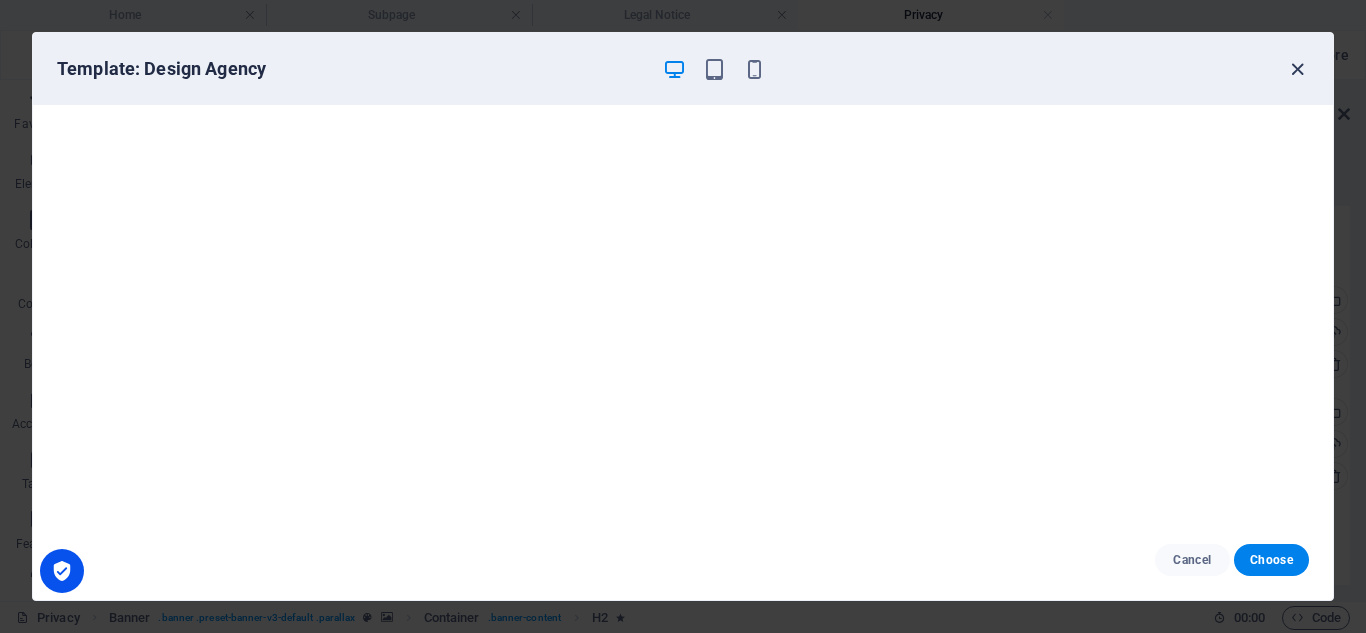 click at bounding box center (1297, 69) 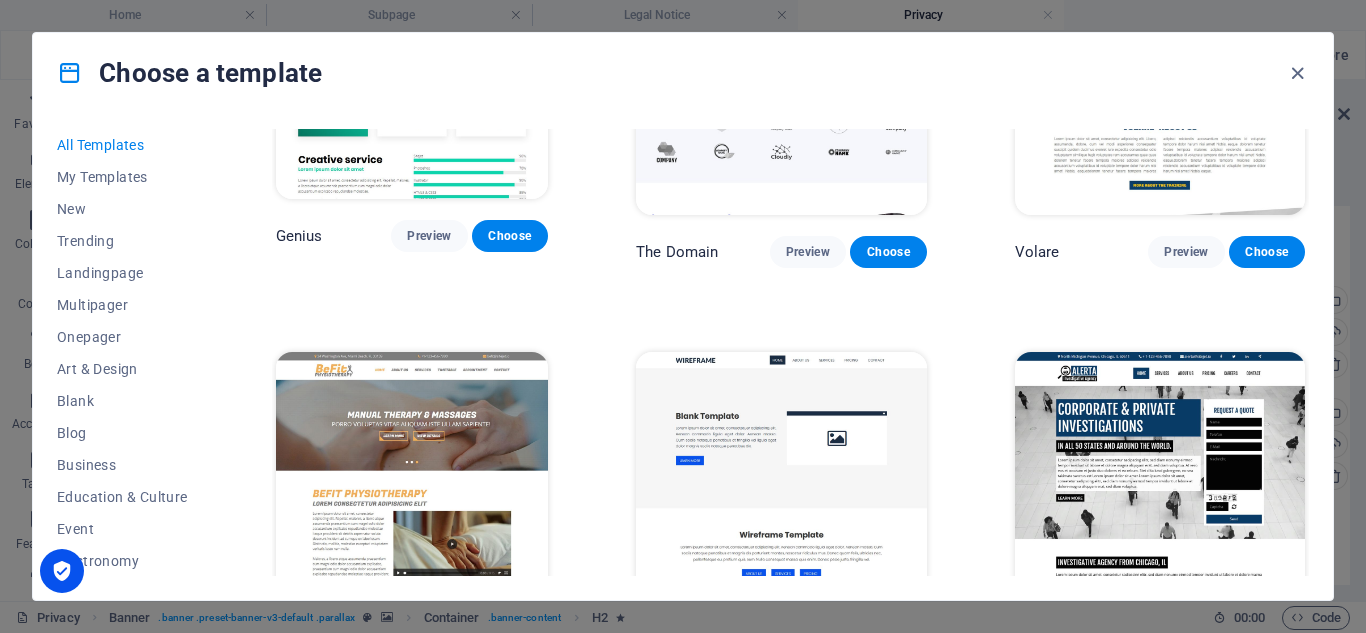 scroll, scrollTop: 9499, scrollLeft: 0, axis: vertical 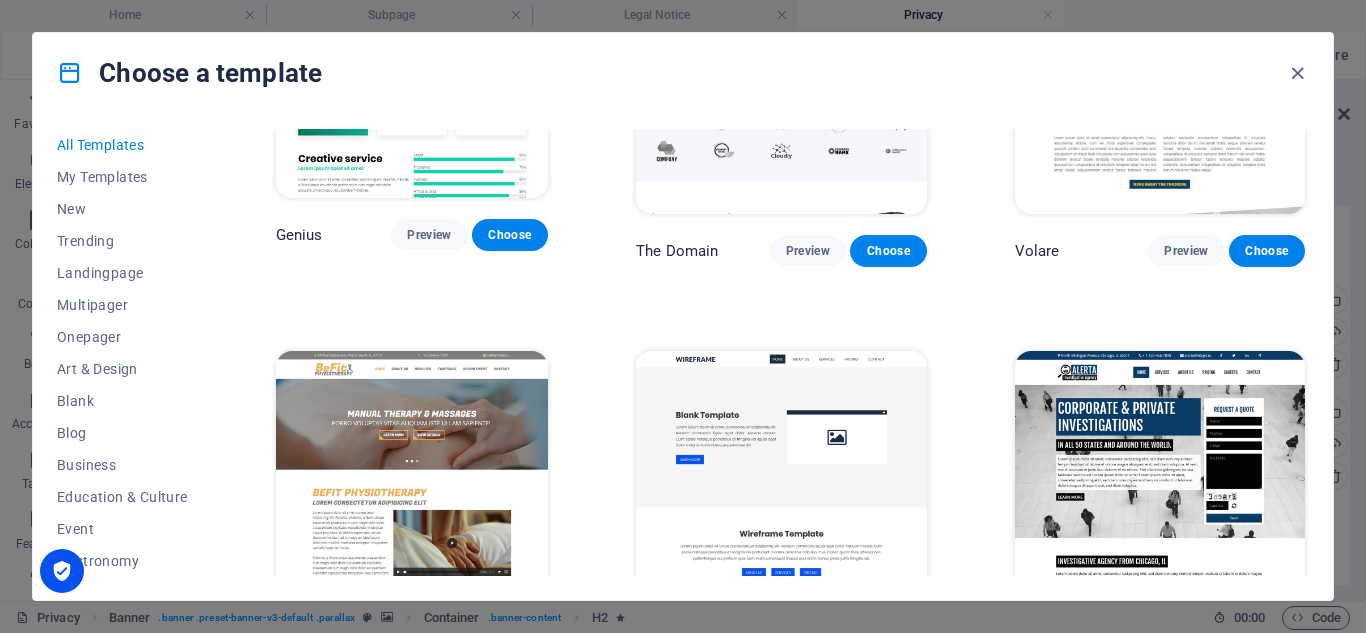click on "Preview" at bounding box center [439, 643] 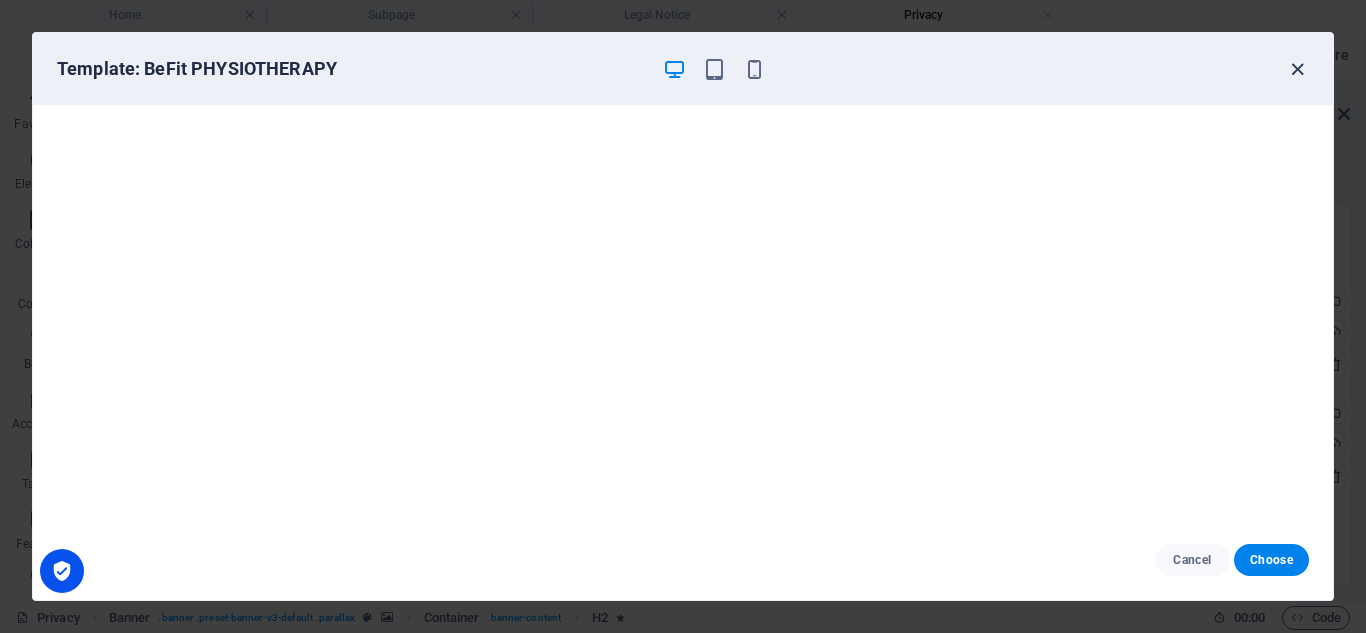 click at bounding box center (1297, 69) 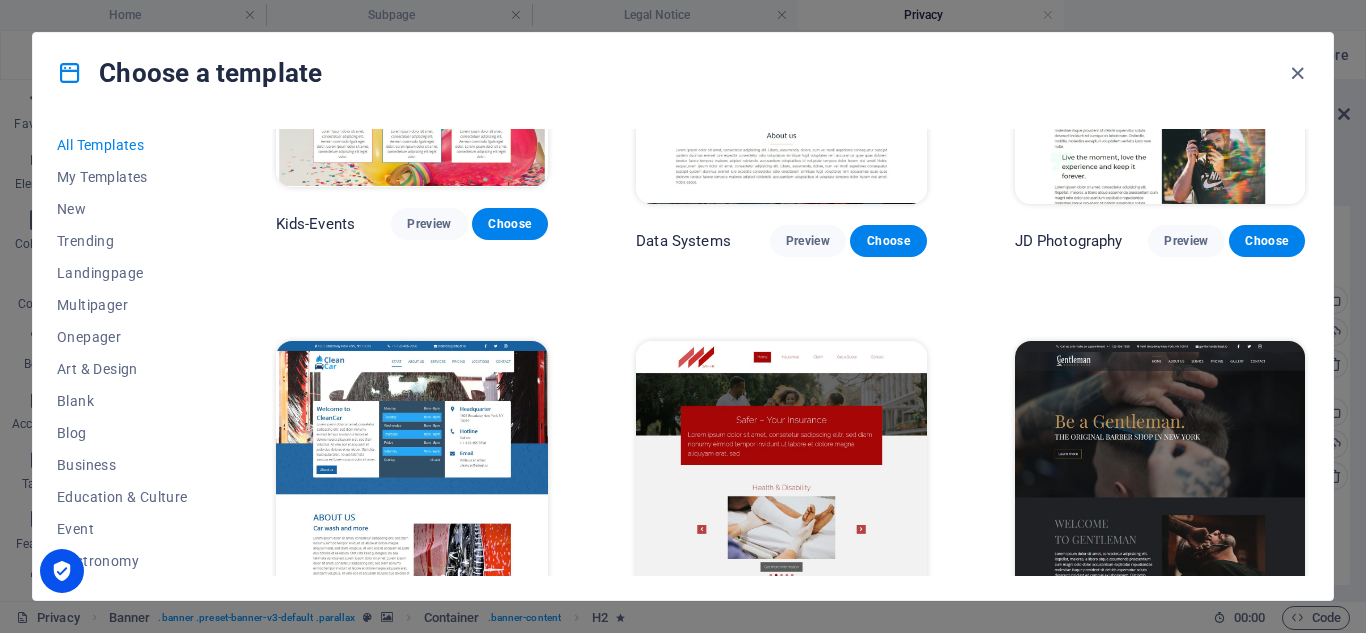 scroll, scrollTop: 7077, scrollLeft: 0, axis: vertical 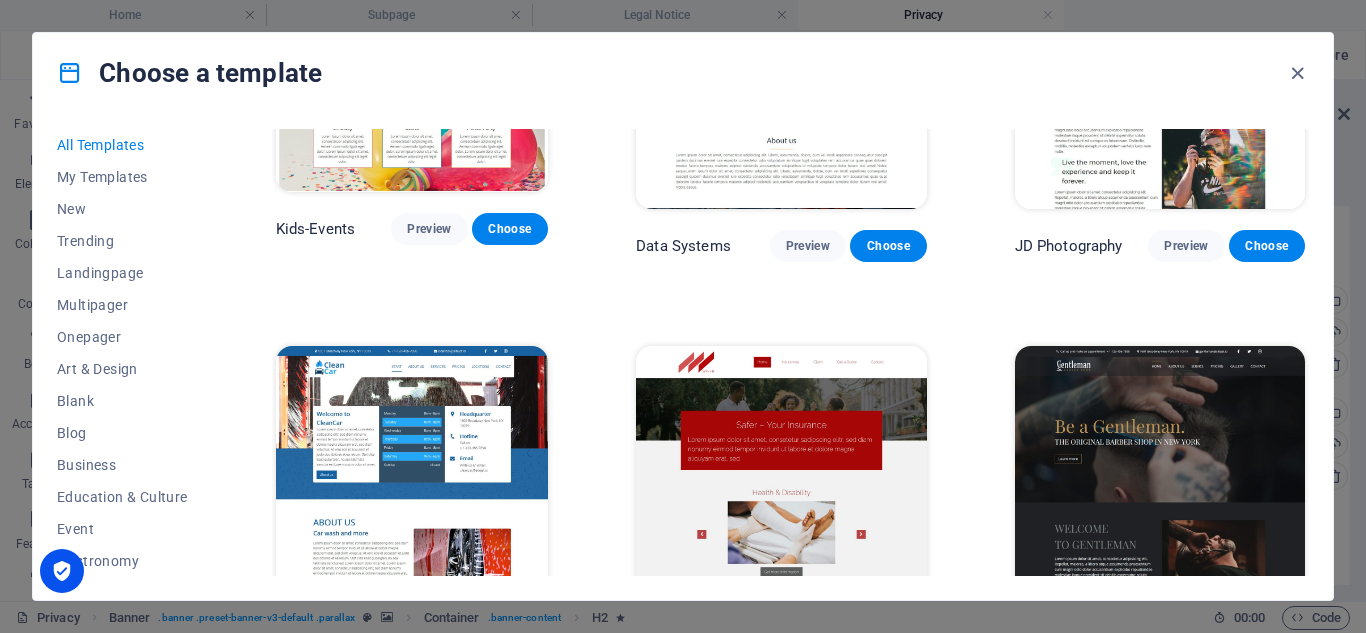 click on "Preview" at bounding box center [1186, 650] 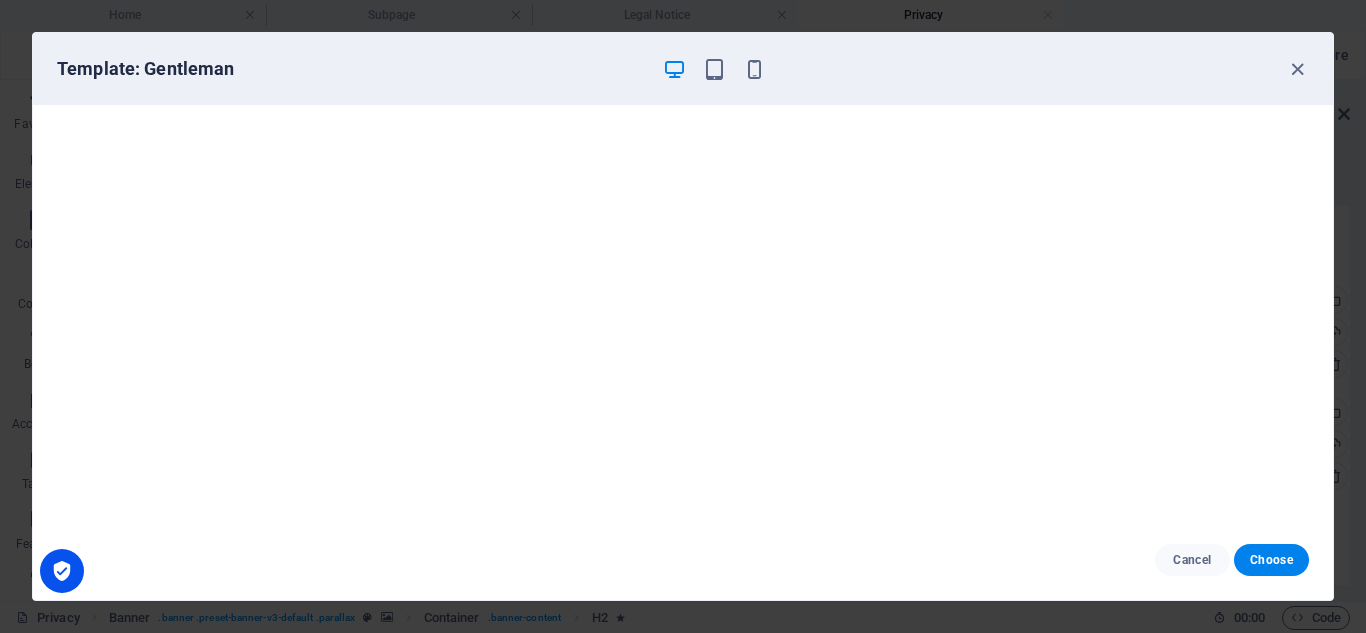 scroll, scrollTop: 0, scrollLeft: 0, axis: both 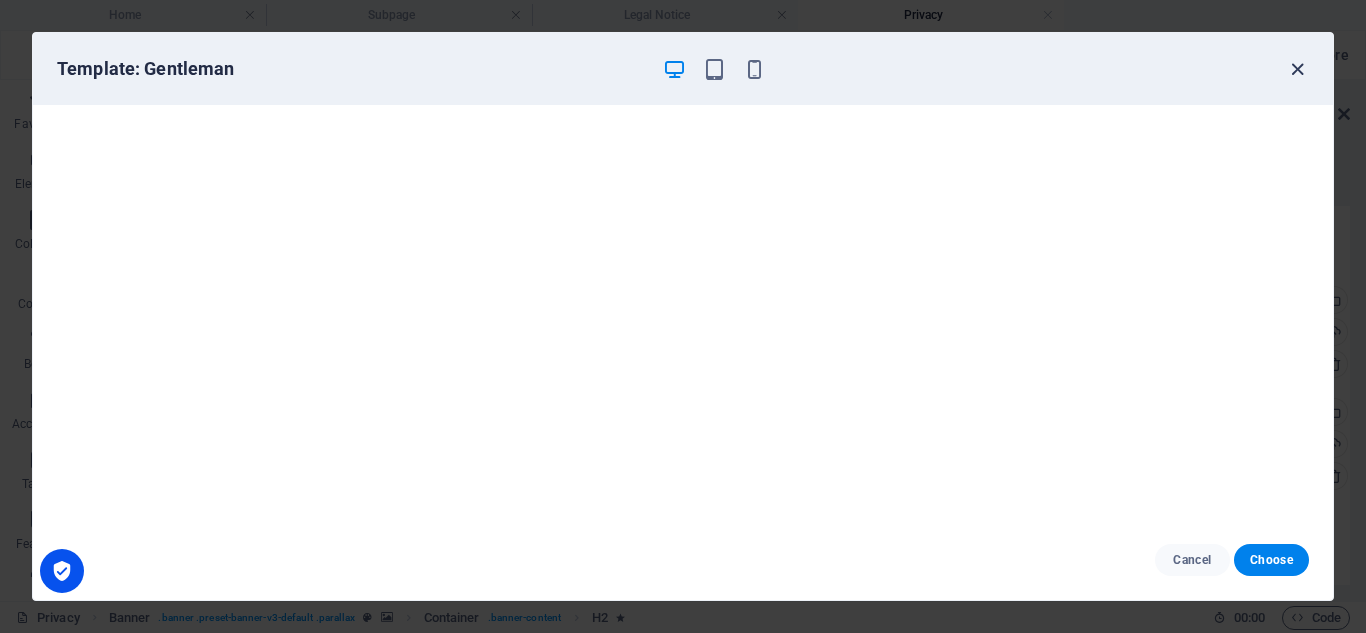 click at bounding box center (1297, 69) 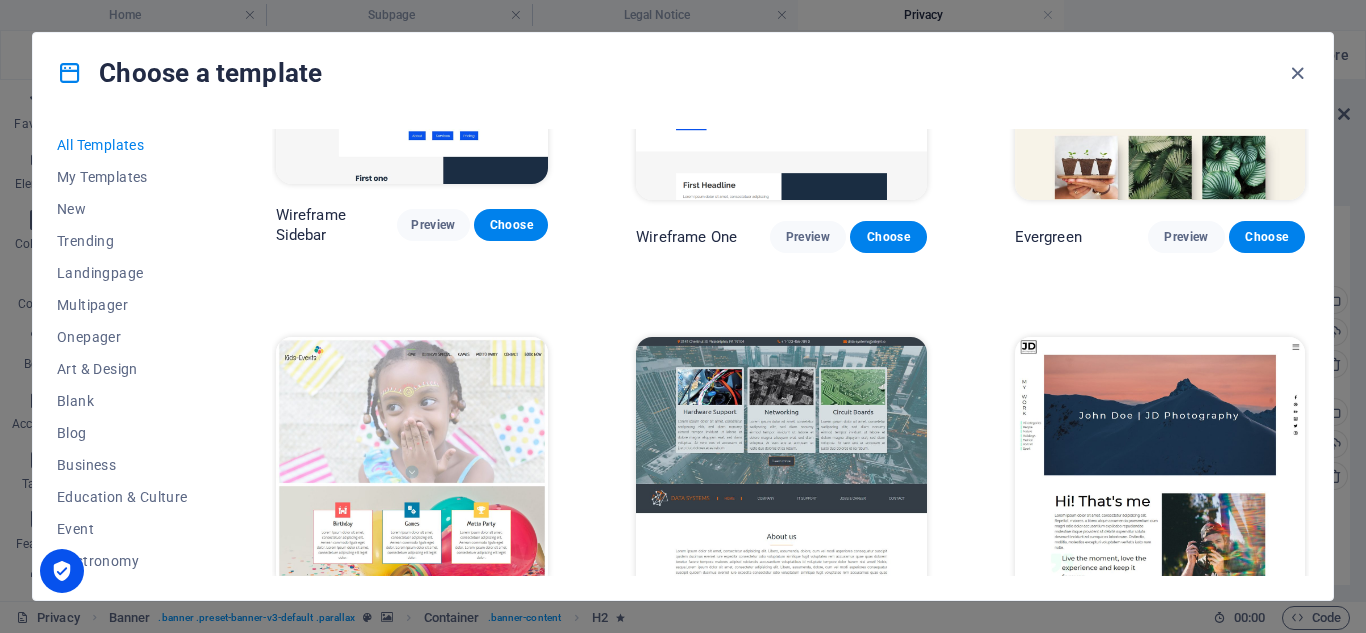scroll, scrollTop: 6680, scrollLeft: 0, axis: vertical 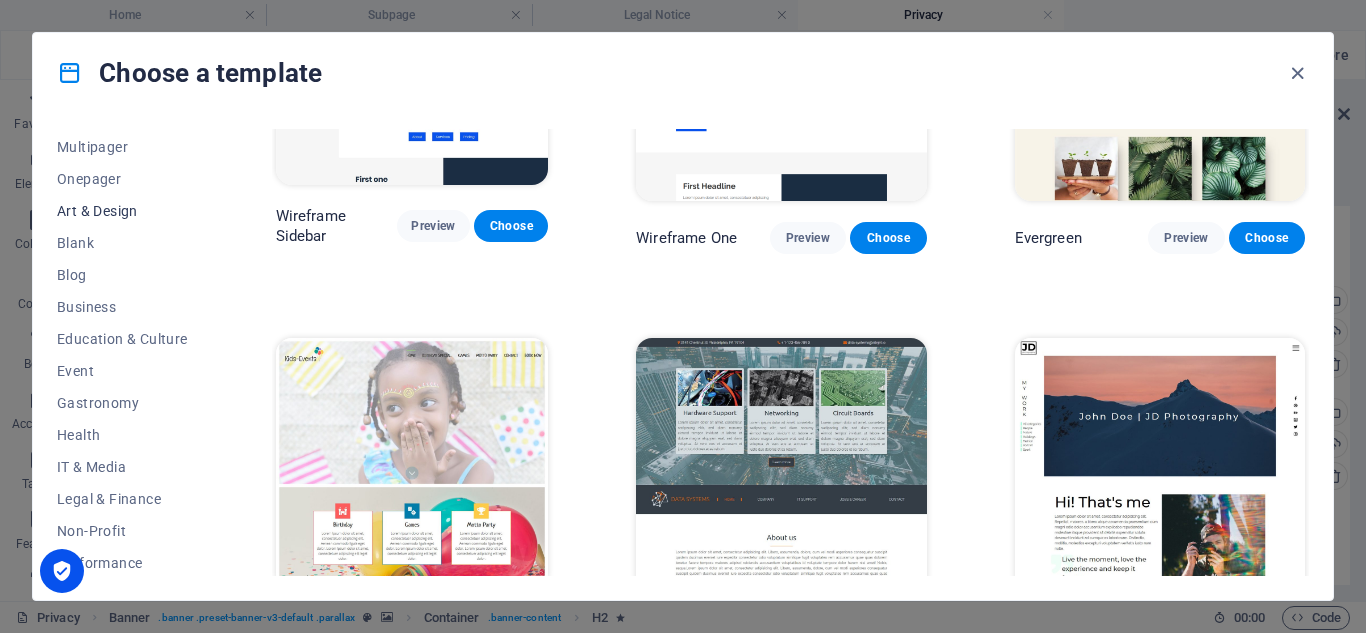 click on "Art & Design" at bounding box center [122, 211] 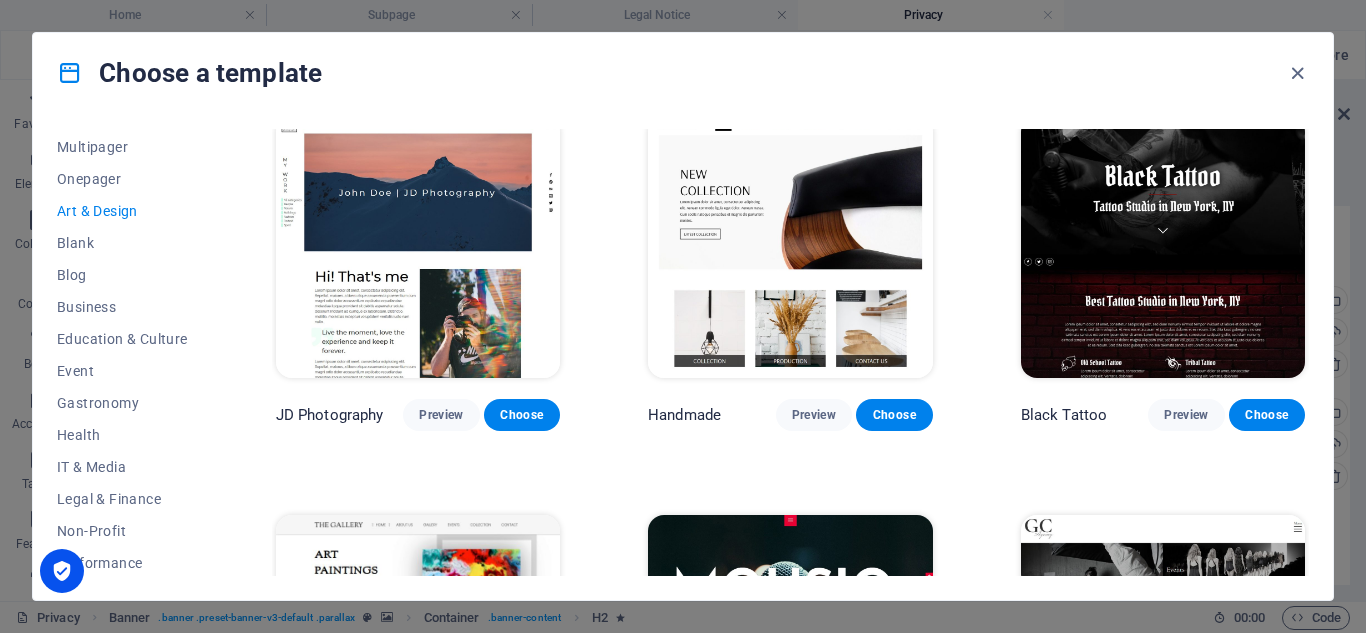 scroll, scrollTop: 422, scrollLeft: 0, axis: vertical 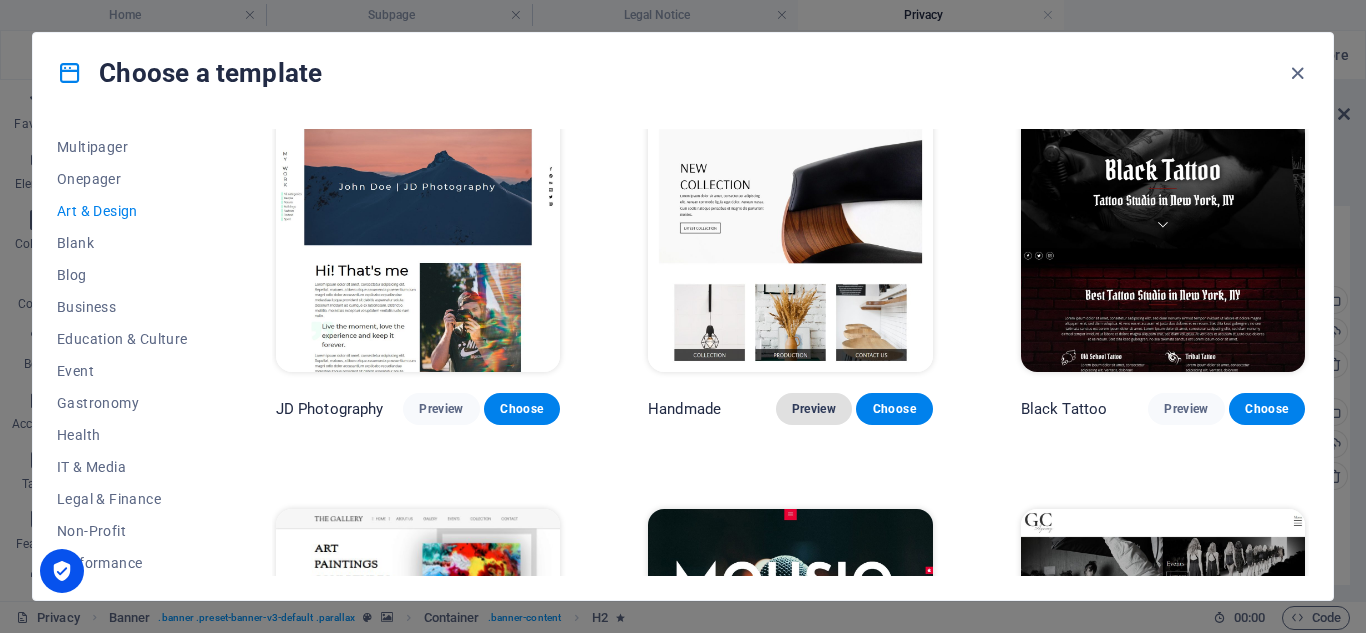 click on "Preview" at bounding box center [814, 409] 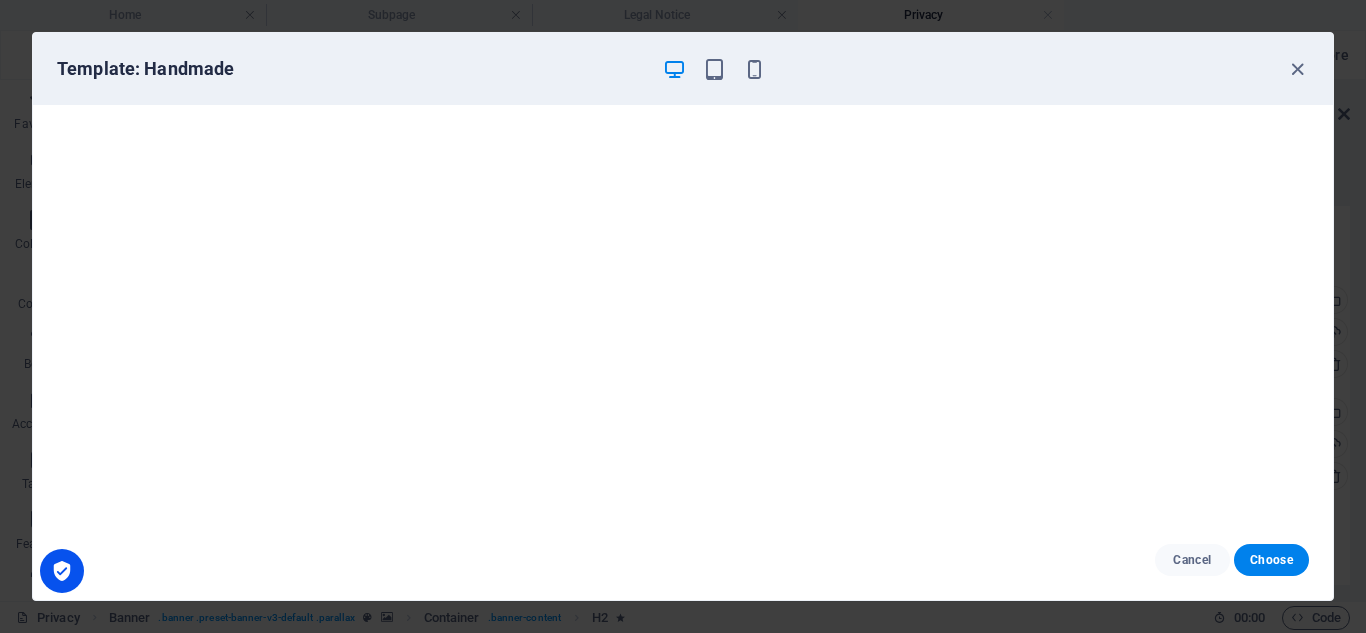scroll, scrollTop: 5, scrollLeft: 0, axis: vertical 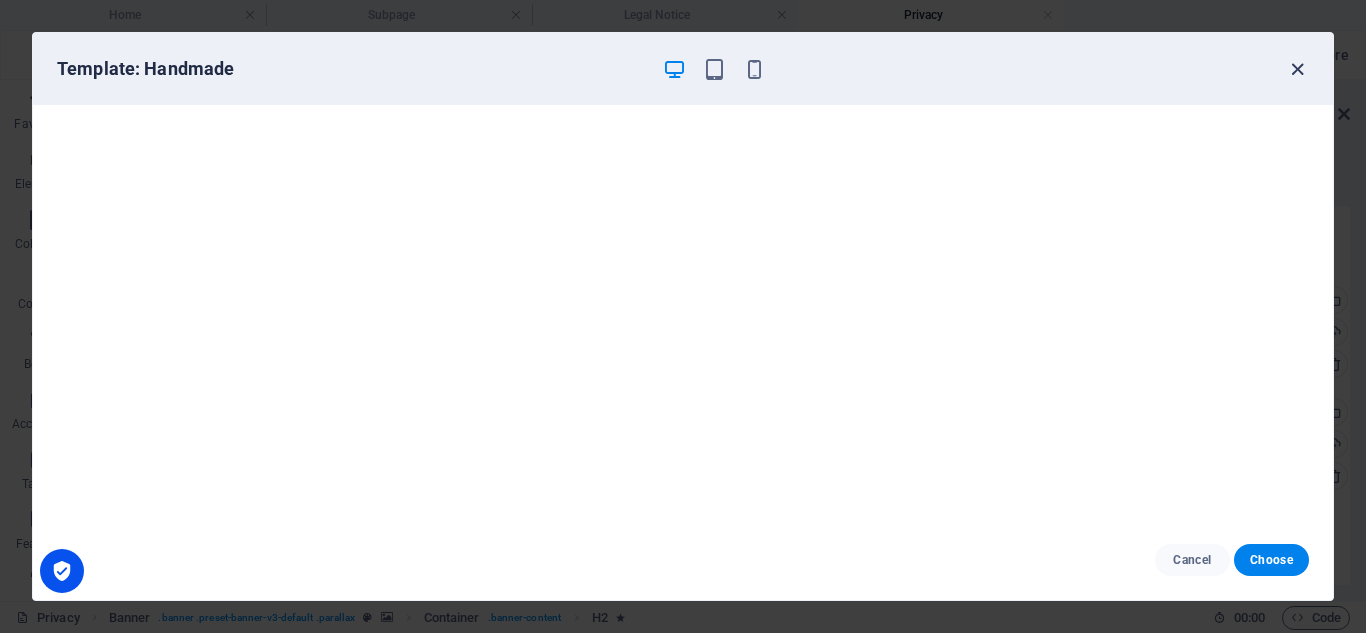 click at bounding box center [1297, 69] 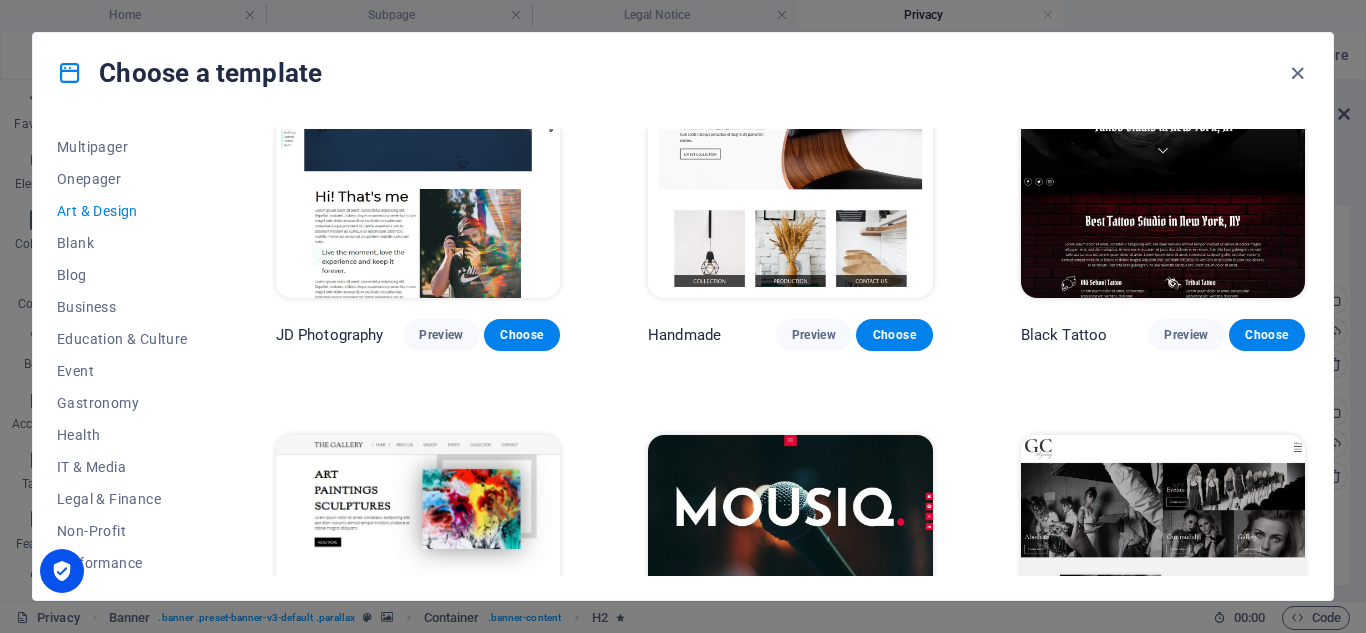 scroll, scrollTop: 467, scrollLeft: 0, axis: vertical 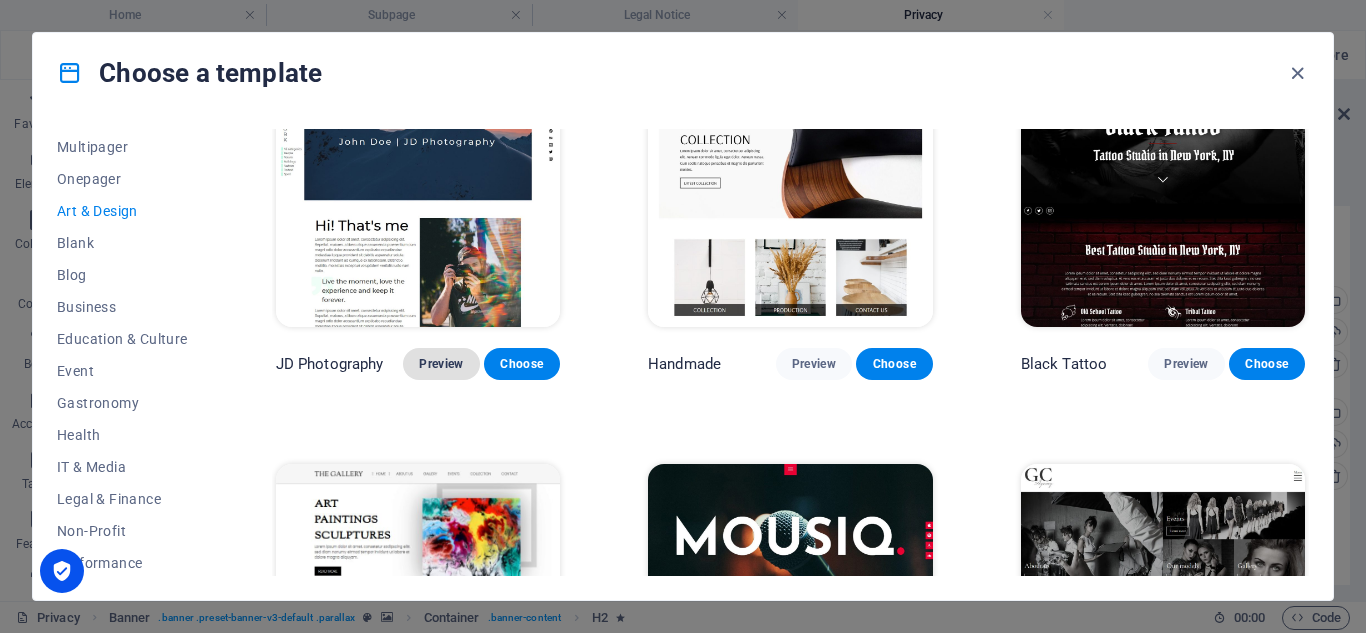 click on "Preview" at bounding box center [441, 364] 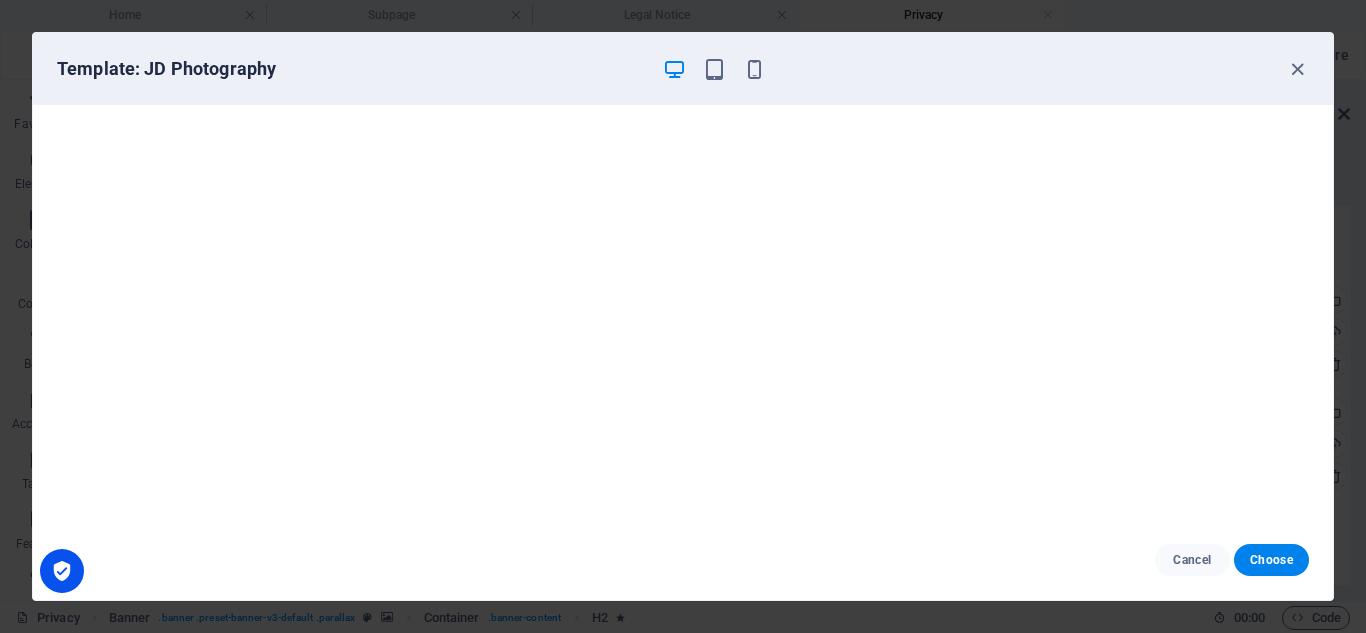 scroll, scrollTop: 5, scrollLeft: 0, axis: vertical 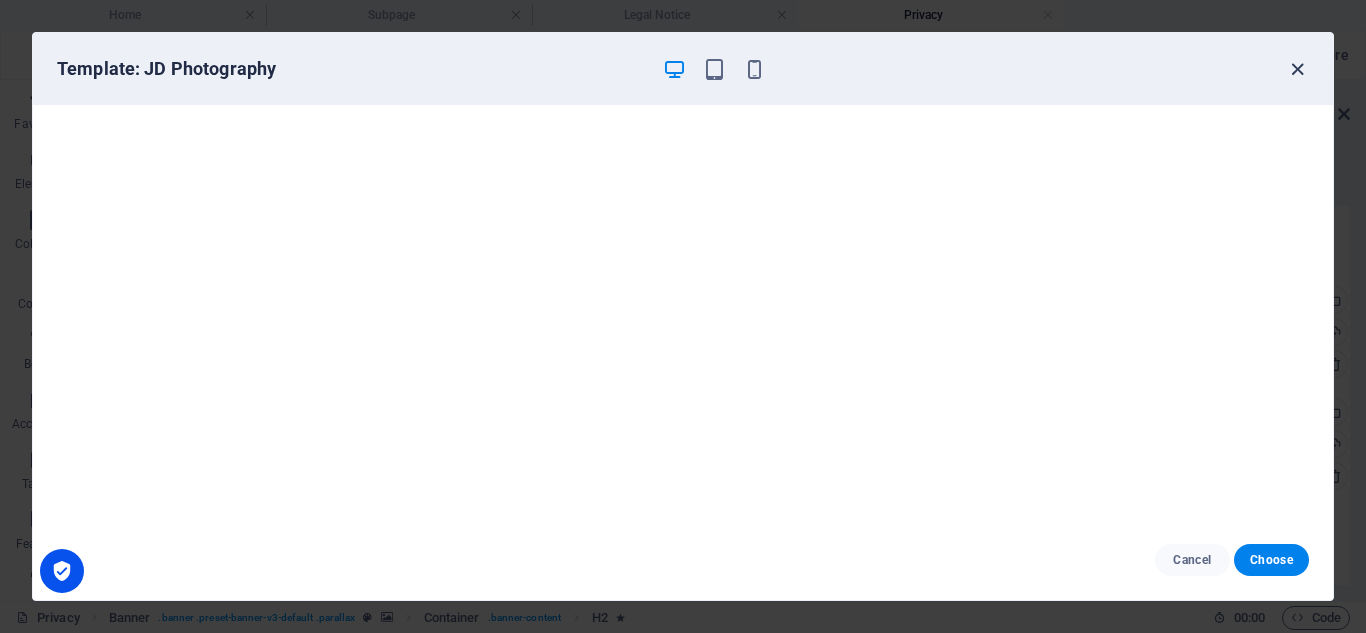 click at bounding box center [1297, 69] 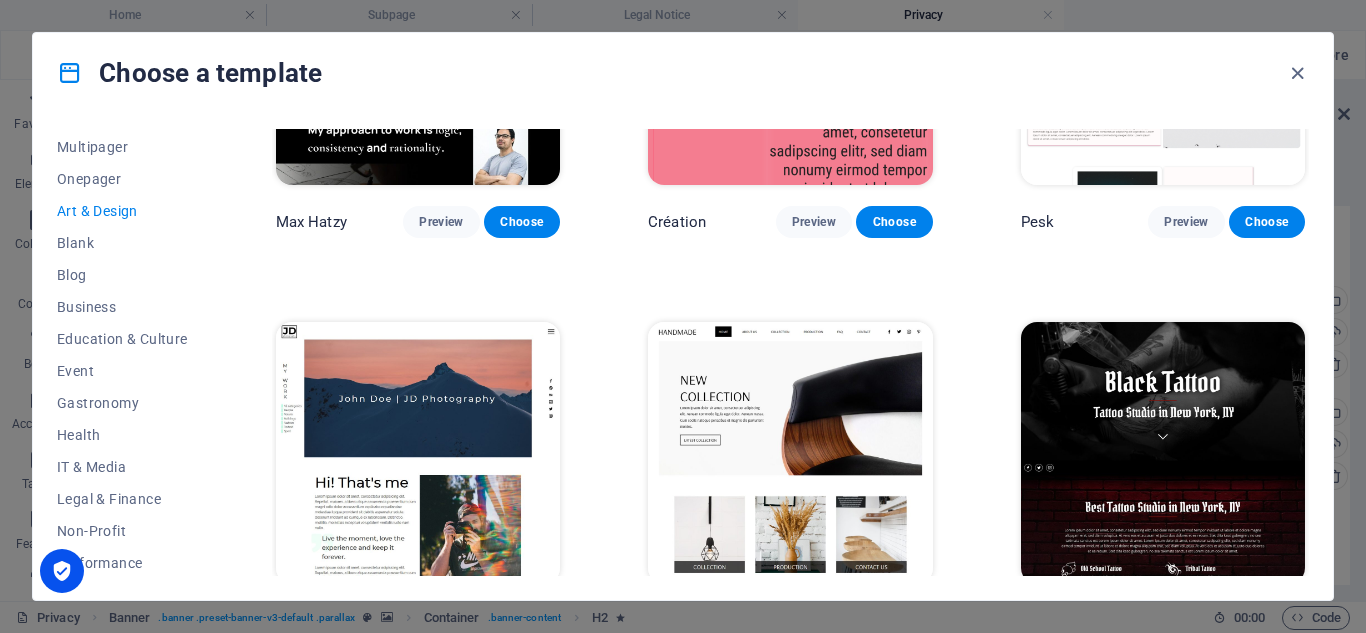 scroll, scrollTop: 0, scrollLeft: 0, axis: both 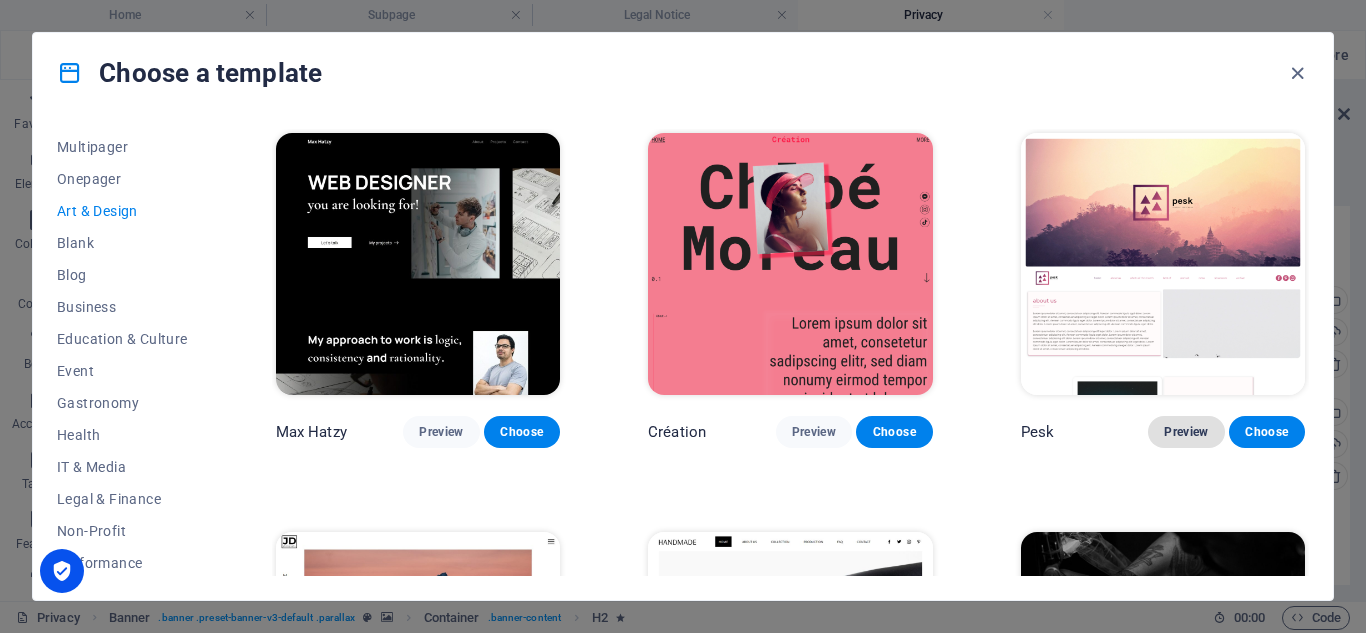click on "Preview" at bounding box center (1186, 432) 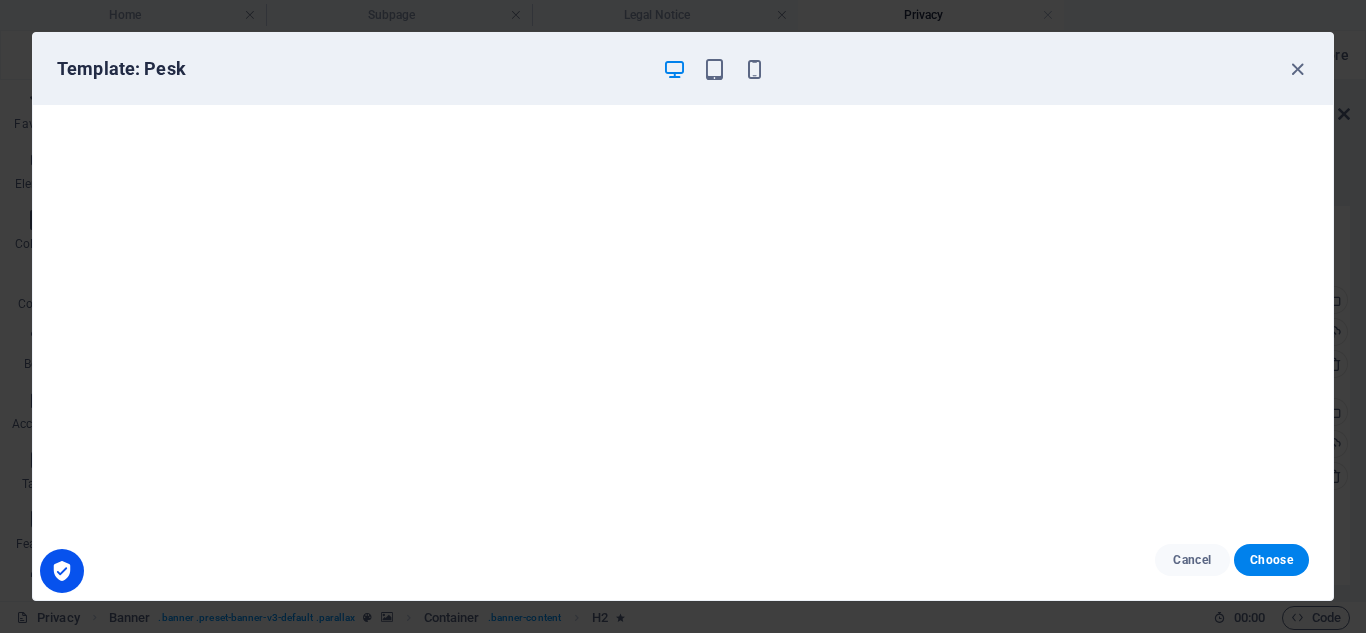 scroll, scrollTop: 5, scrollLeft: 0, axis: vertical 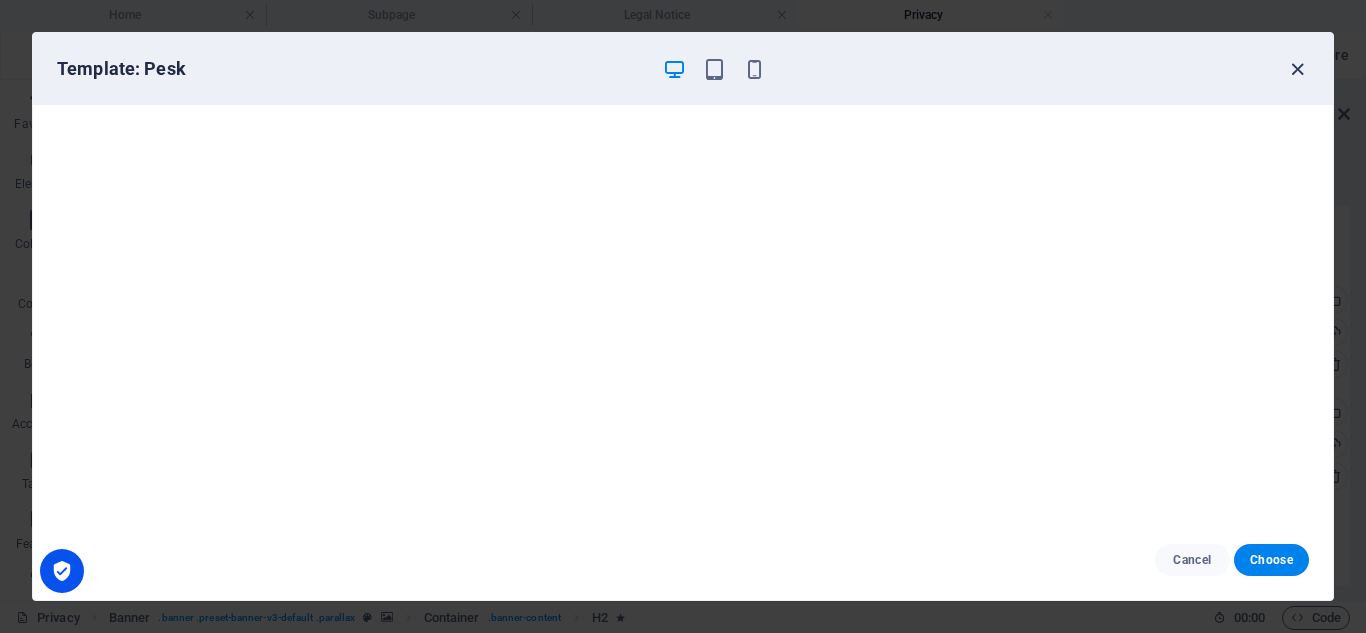 click at bounding box center (1297, 69) 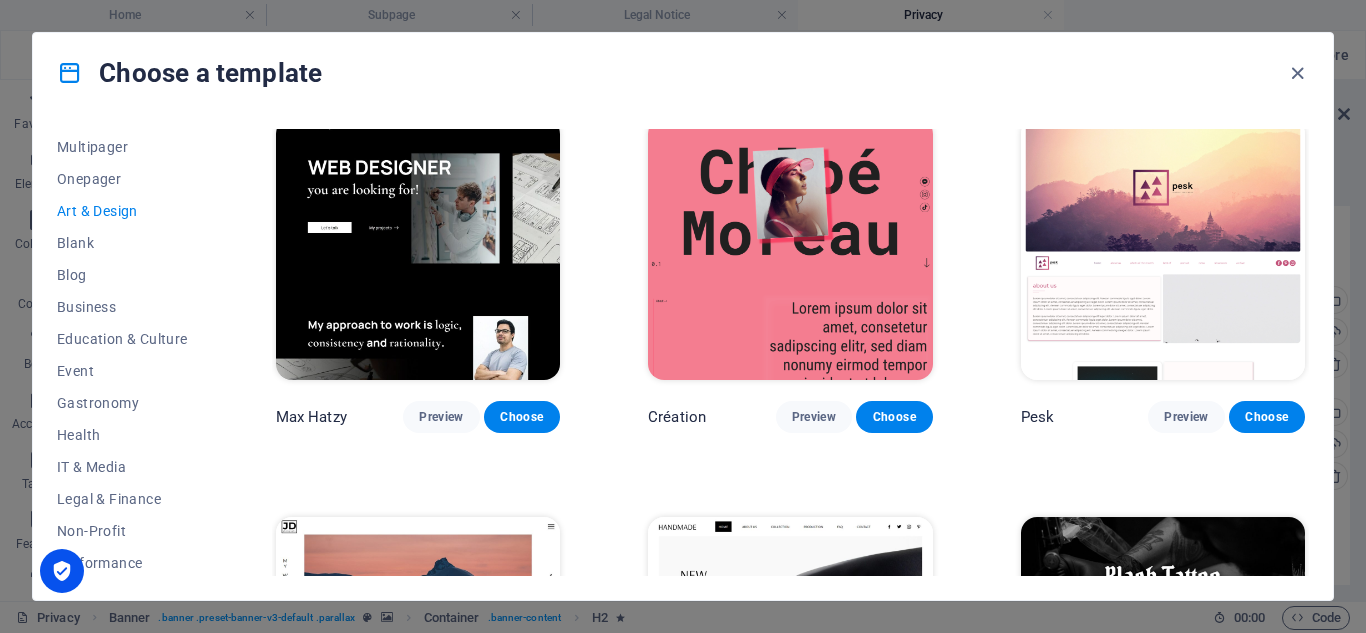 scroll, scrollTop: 0, scrollLeft: 0, axis: both 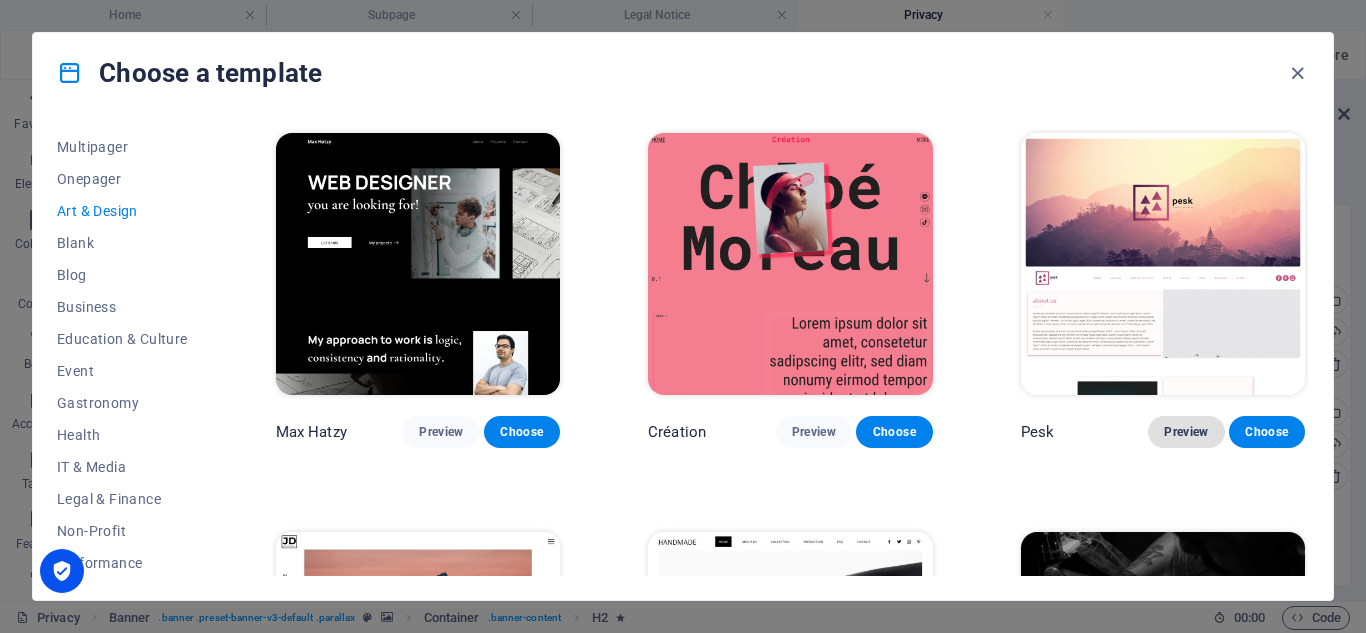 click on "Preview" at bounding box center [1186, 432] 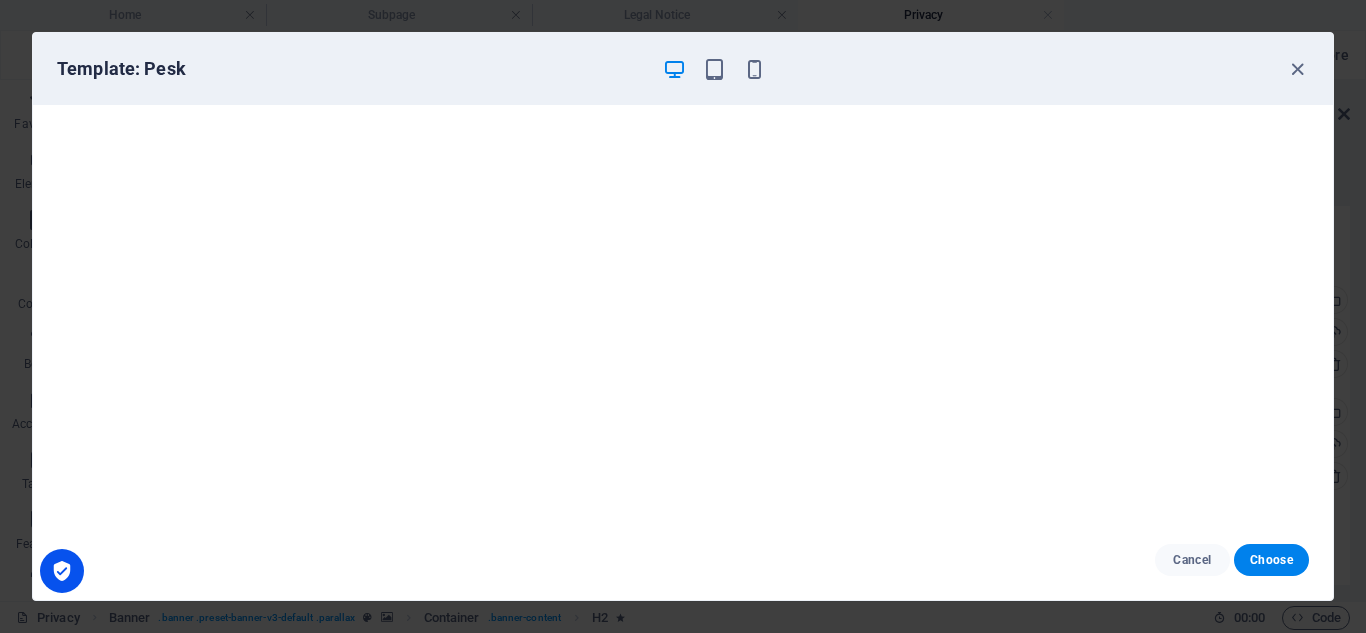 scroll, scrollTop: 0, scrollLeft: 0, axis: both 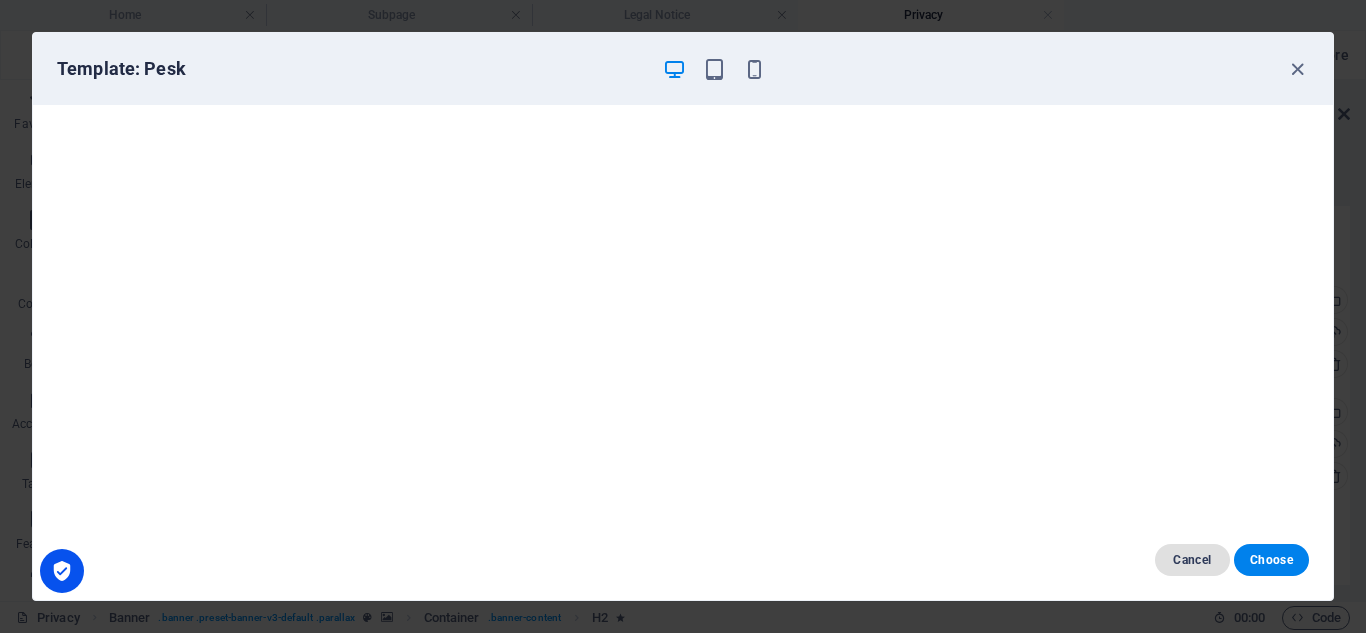 click on "Cancel" at bounding box center [1192, 560] 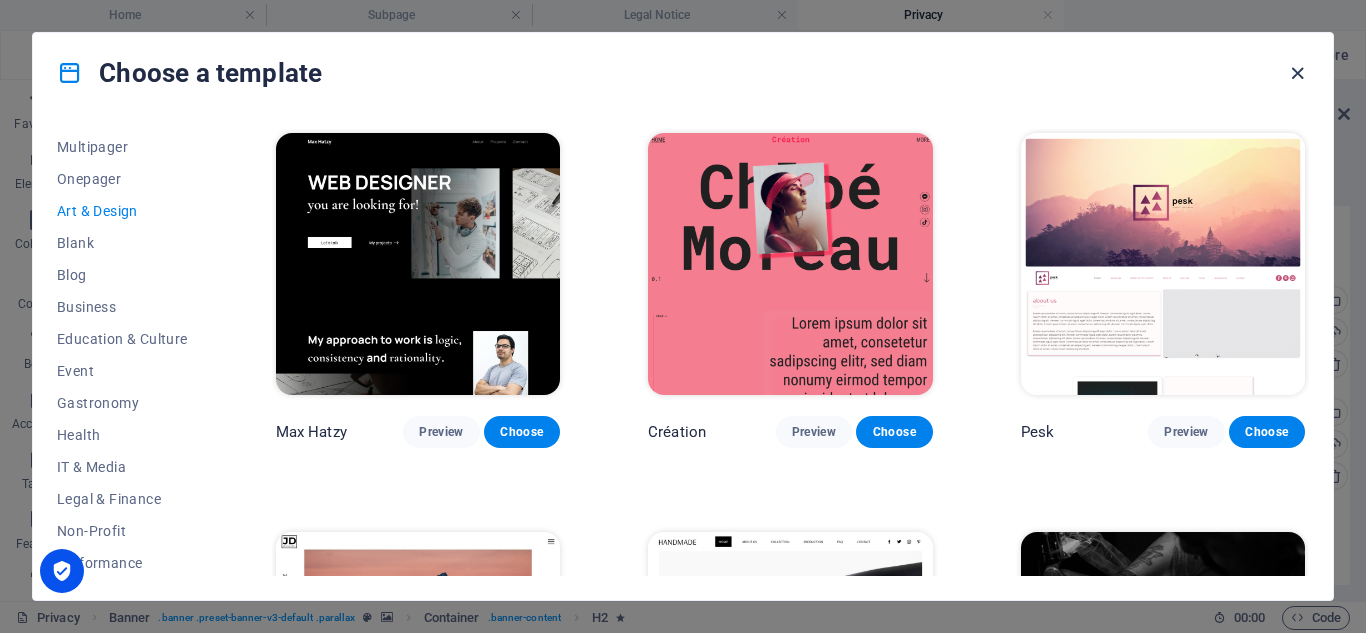 click at bounding box center [1297, 73] 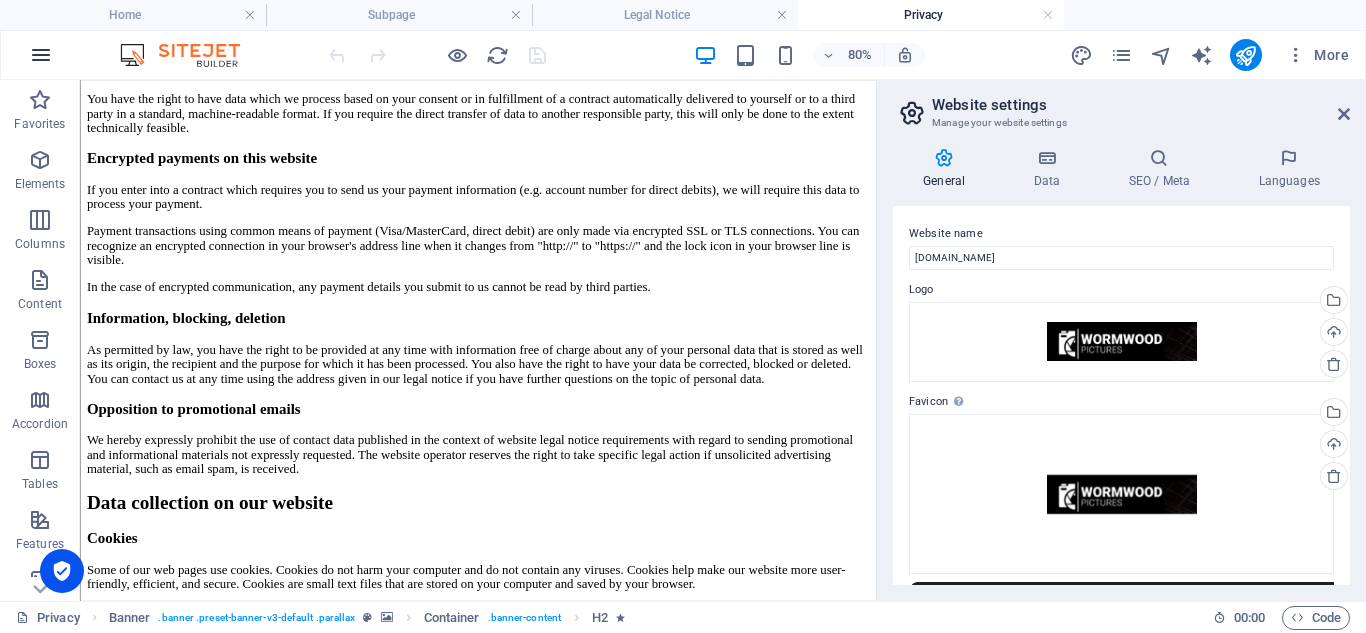 click at bounding box center [41, 55] 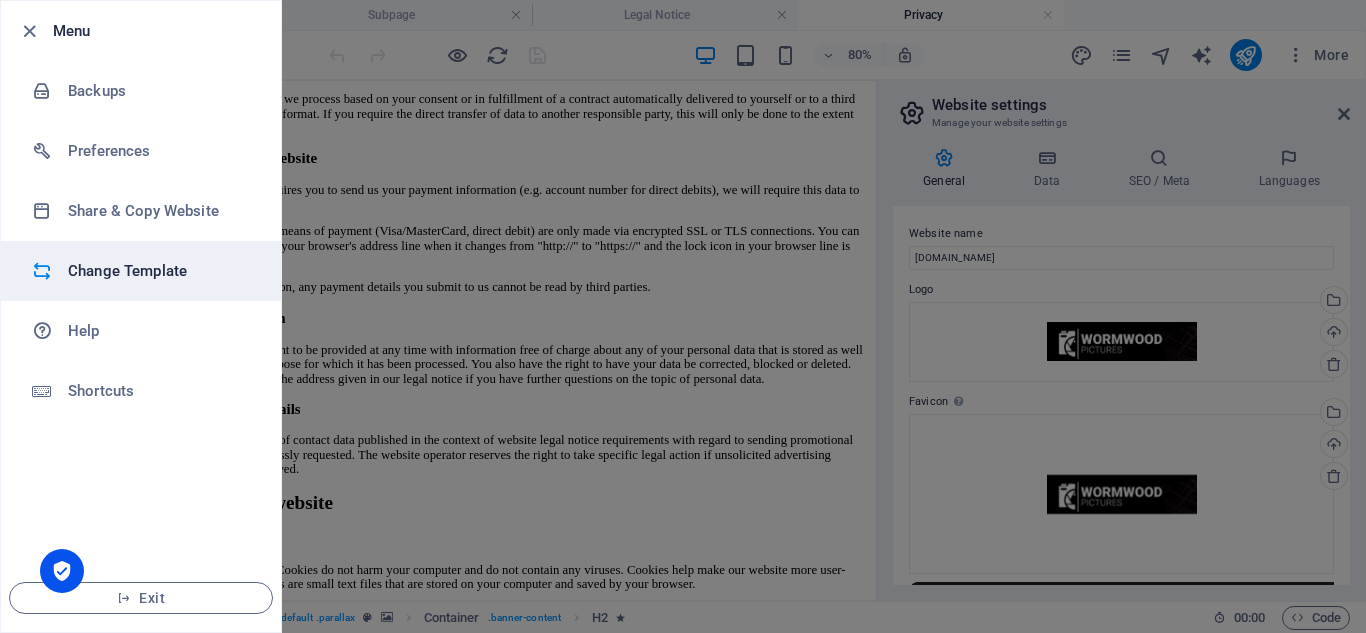 click on "Change Template" at bounding box center (160, 271) 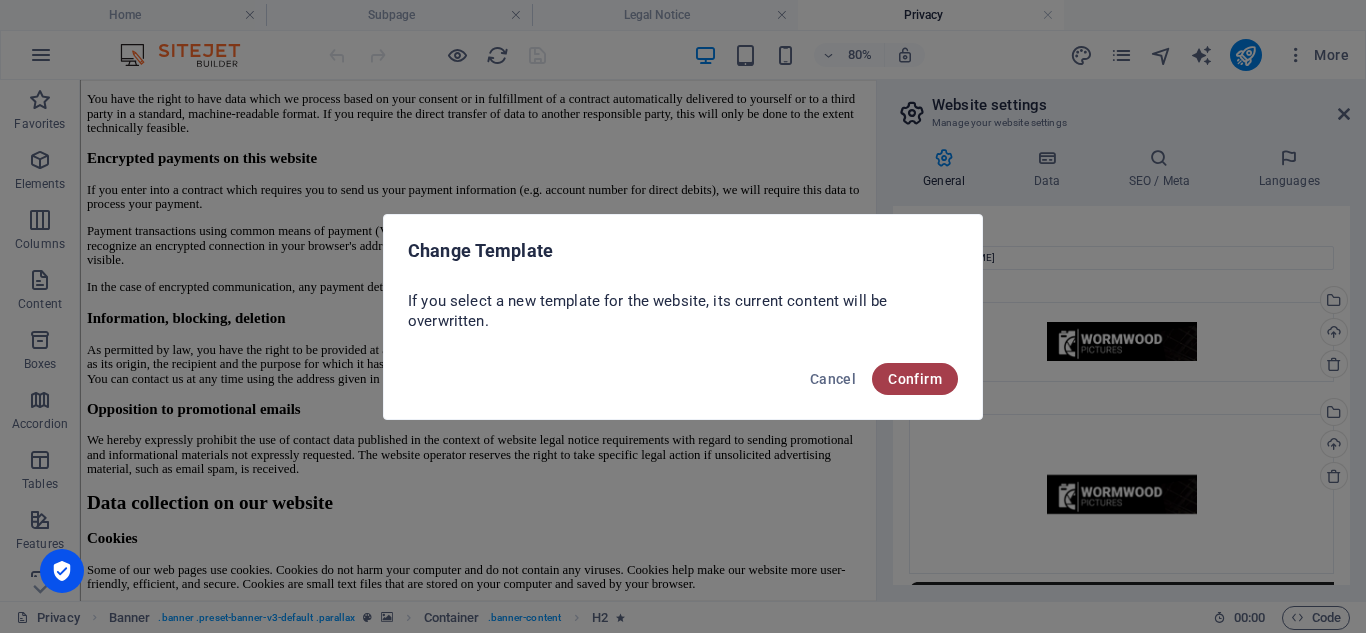 click on "Confirm" at bounding box center [915, 379] 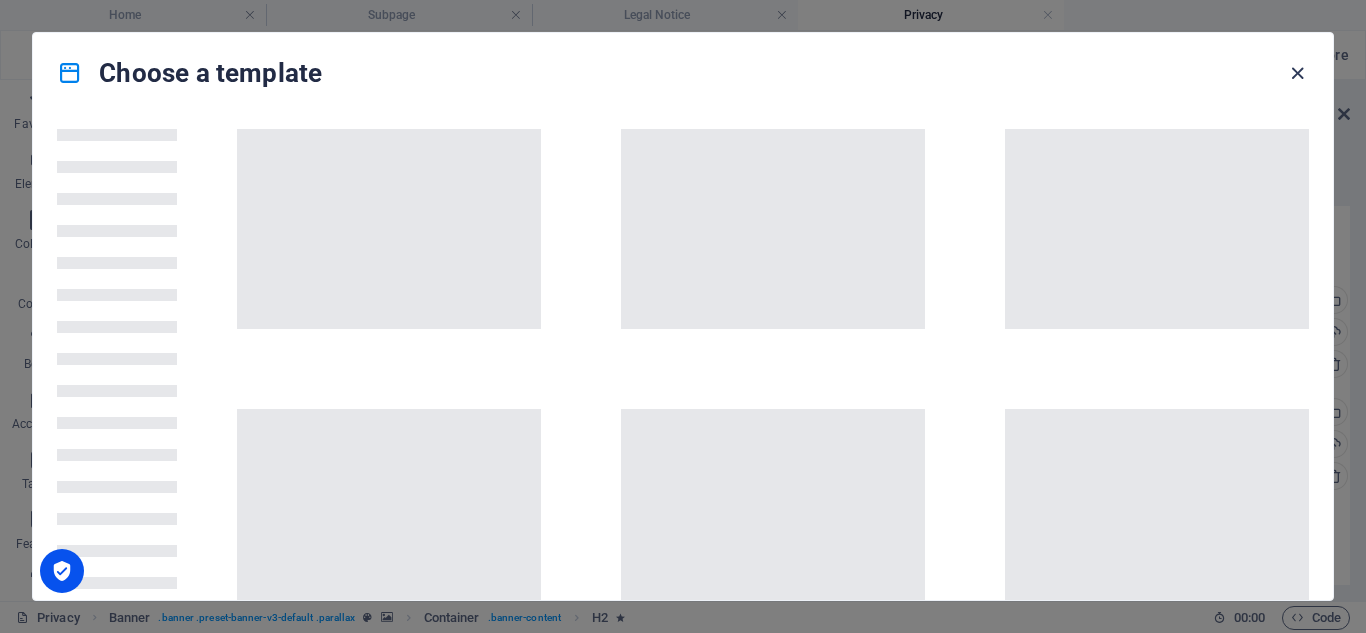 click at bounding box center (1297, 73) 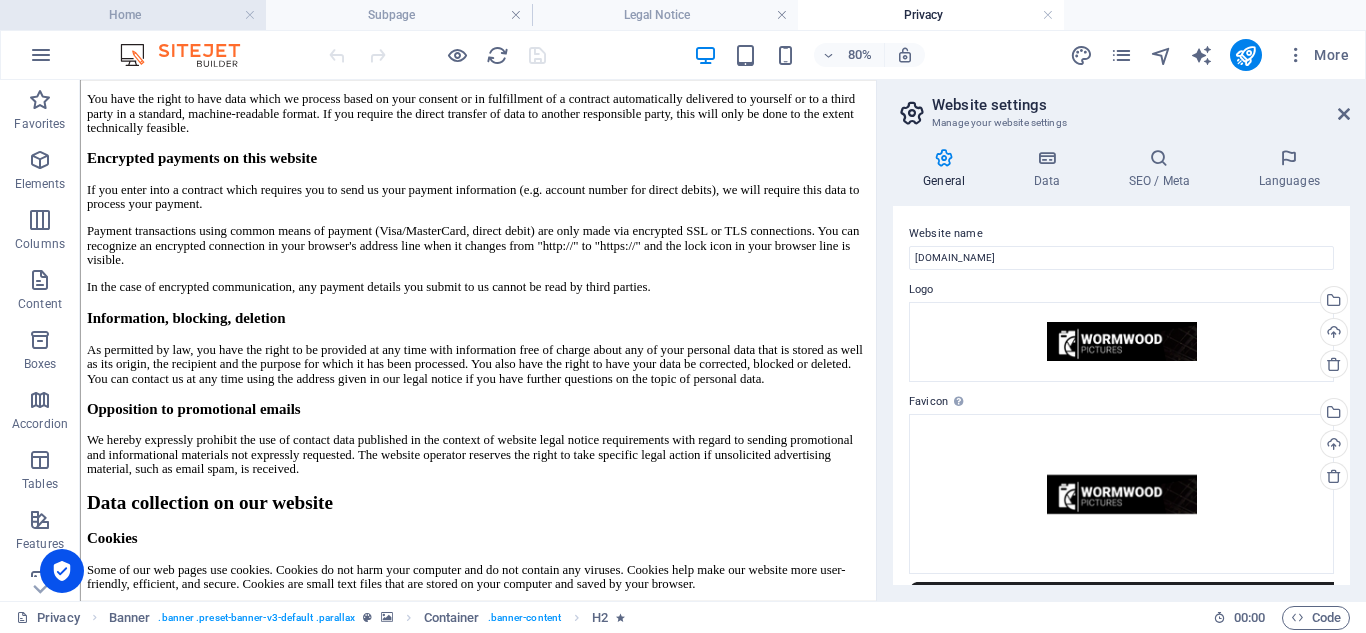 click on "Home" at bounding box center [133, 15] 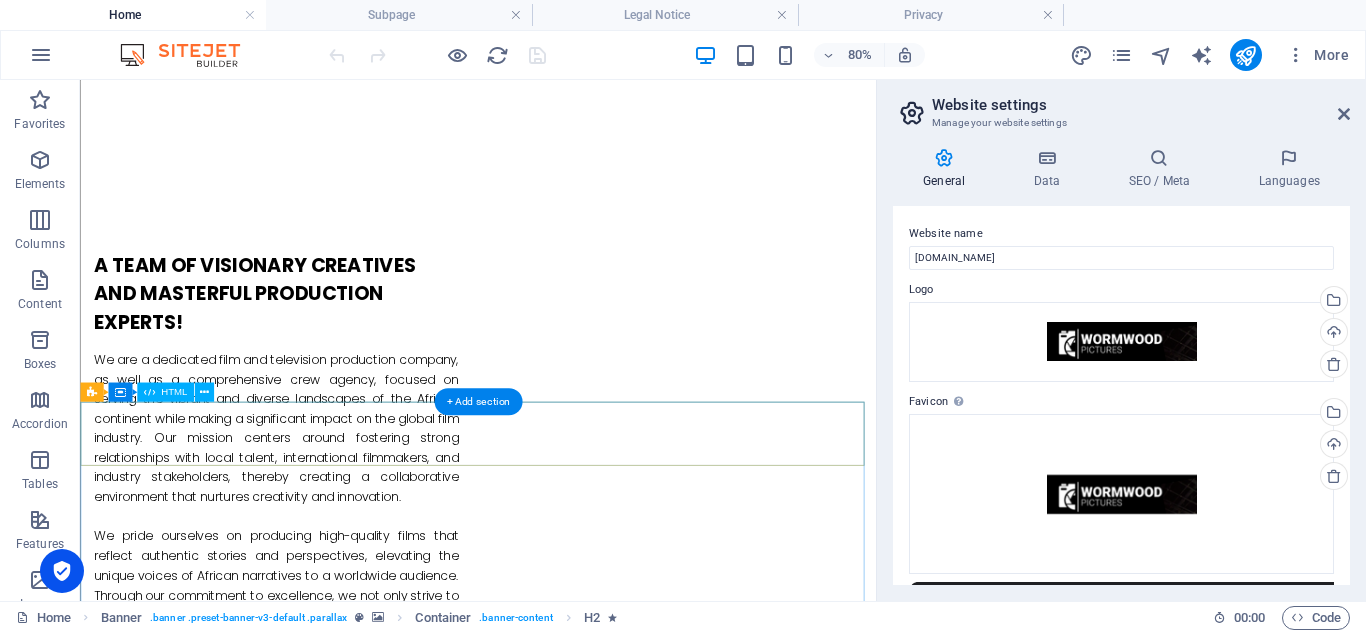 scroll, scrollTop: 906, scrollLeft: 0, axis: vertical 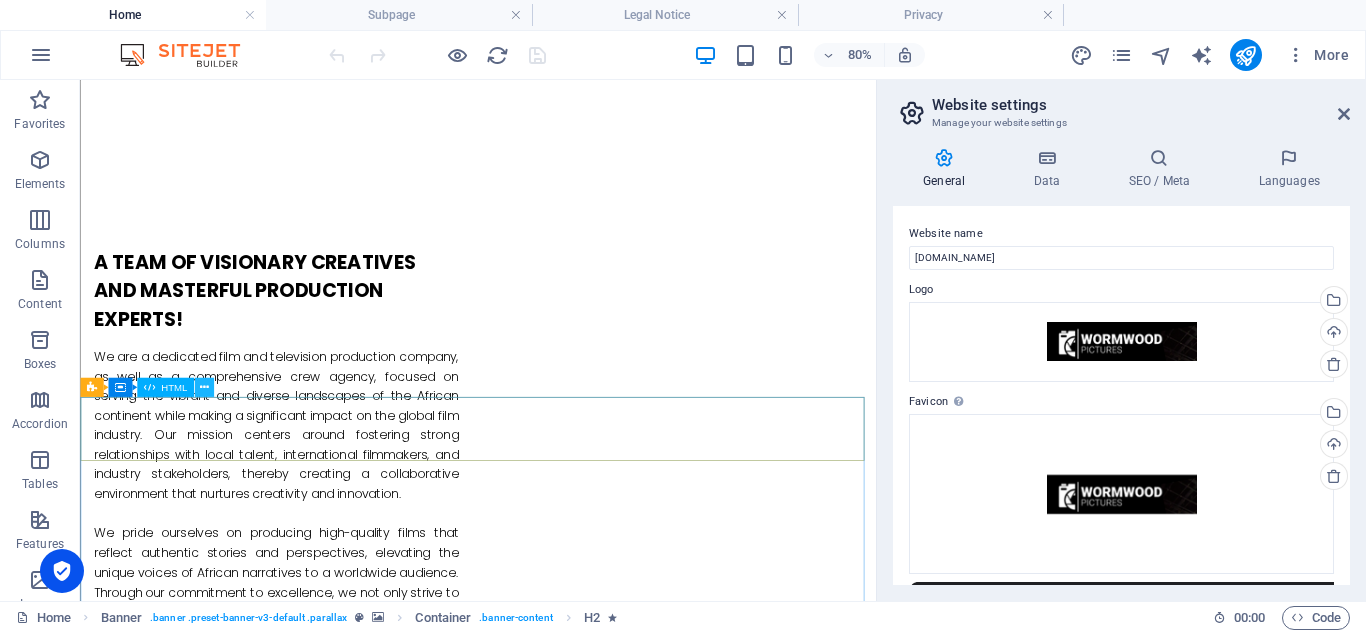 click at bounding box center (203, 387) 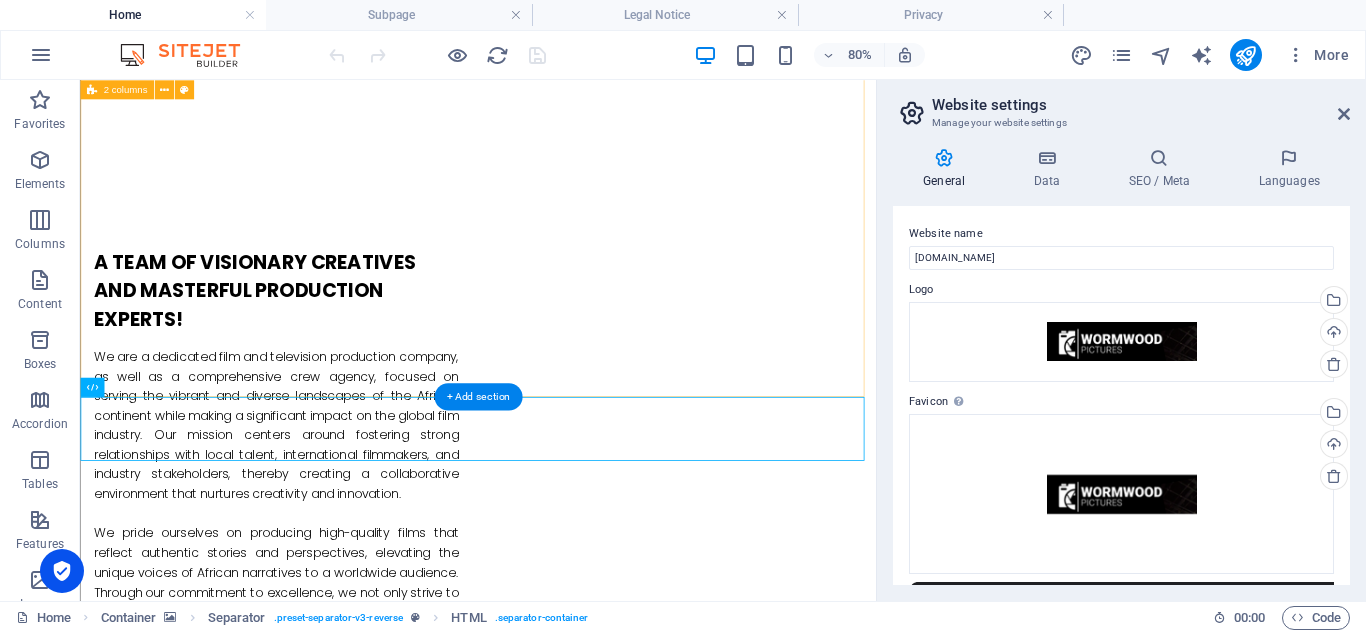 click on "A TEAM OF VISIONARY CREATIVES AND MASTERFUL PRODUCTION EXPERTS! We are a dedicated film and television production company, as well as a comprehensive crew agency, focused on serving the vibrant and diverse landscapes of the African continent while making a significant impact on the global film industry. Our mission centers around fostering strong relationships with local talent, international filmmakers, and industry stakeholders, thereby creating a collaborative environment that nurtures creativity and innovation." at bounding box center (577, 585) 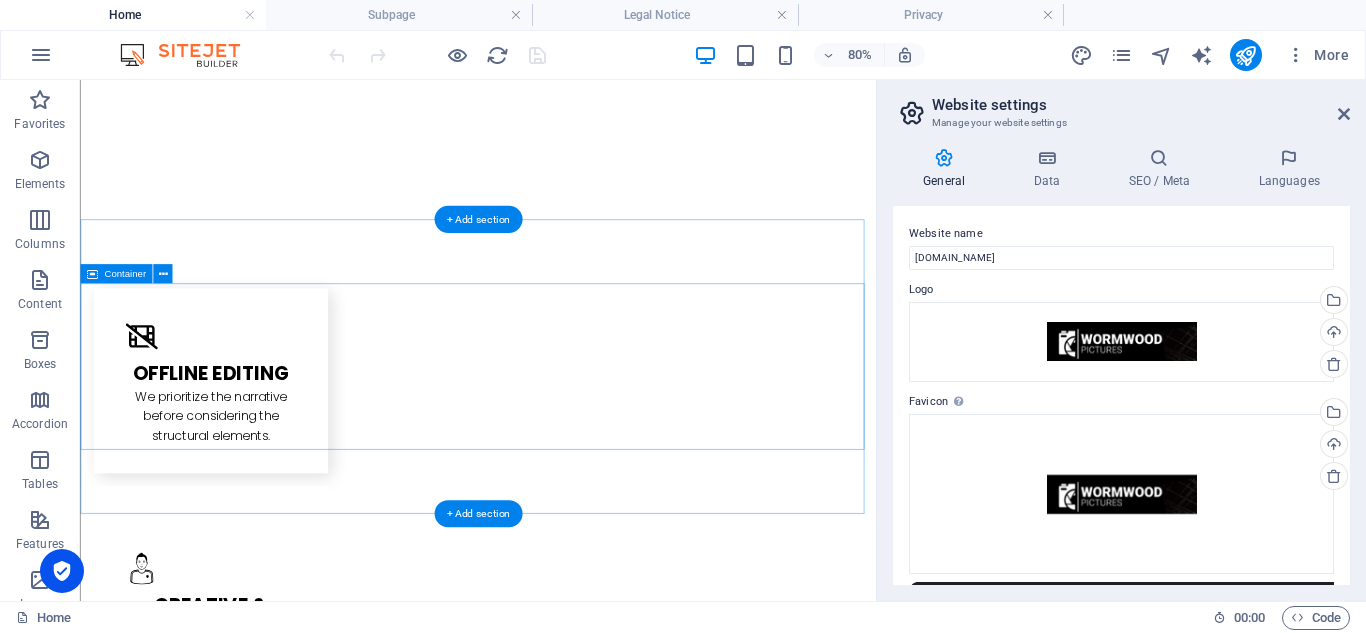 scroll, scrollTop: 2344, scrollLeft: 0, axis: vertical 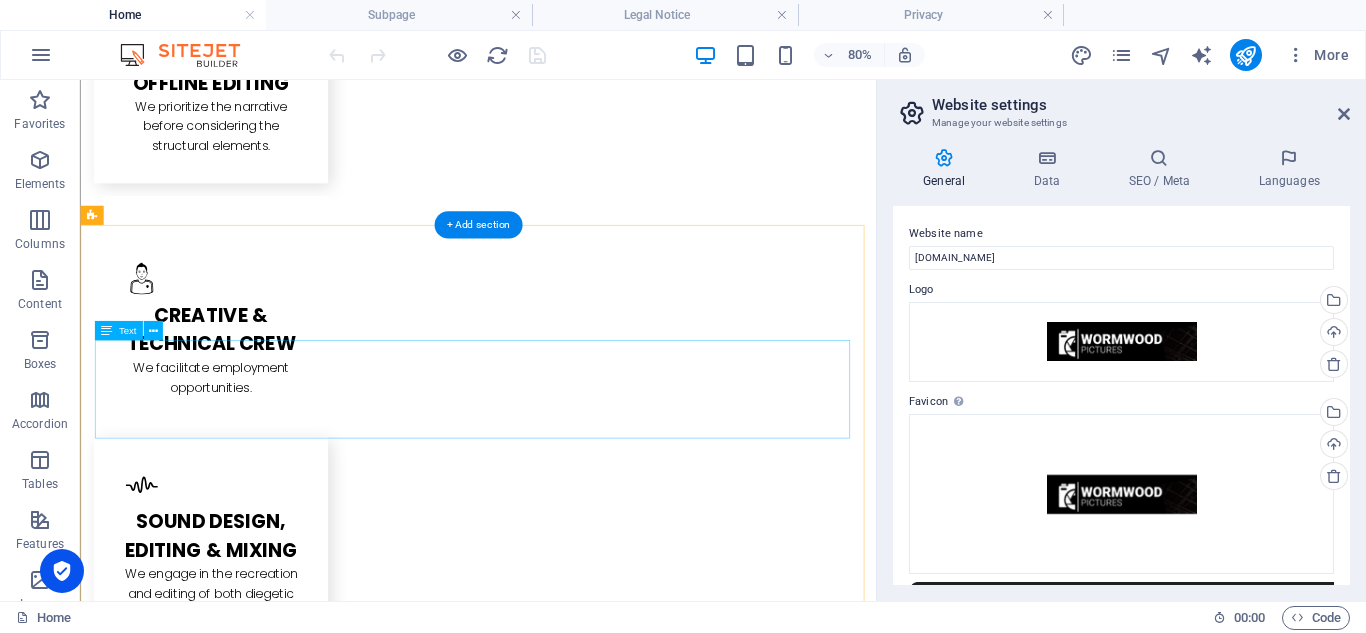 click on "Our diverse portfolio of film projects has successfully been featured across Africa's leading television networks, online streaming platforms, and public screening events." at bounding box center [578, 2219] 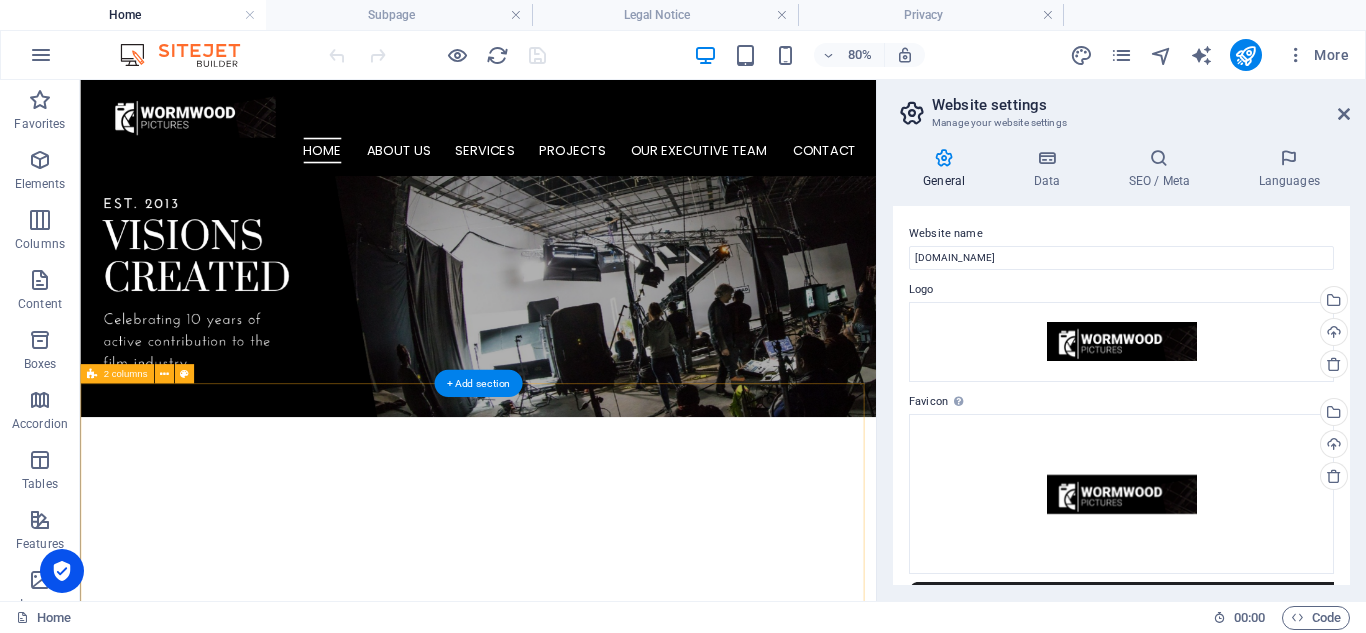 scroll, scrollTop: 0, scrollLeft: 0, axis: both 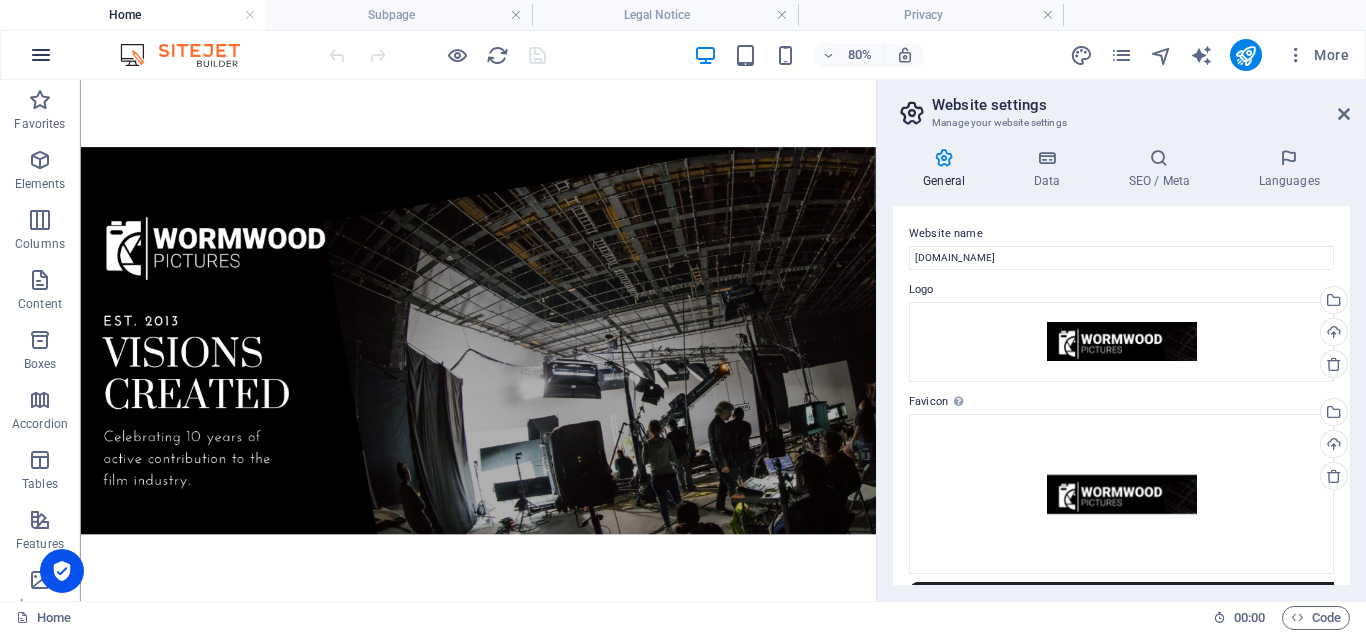 click at bounding box center (41, 55) 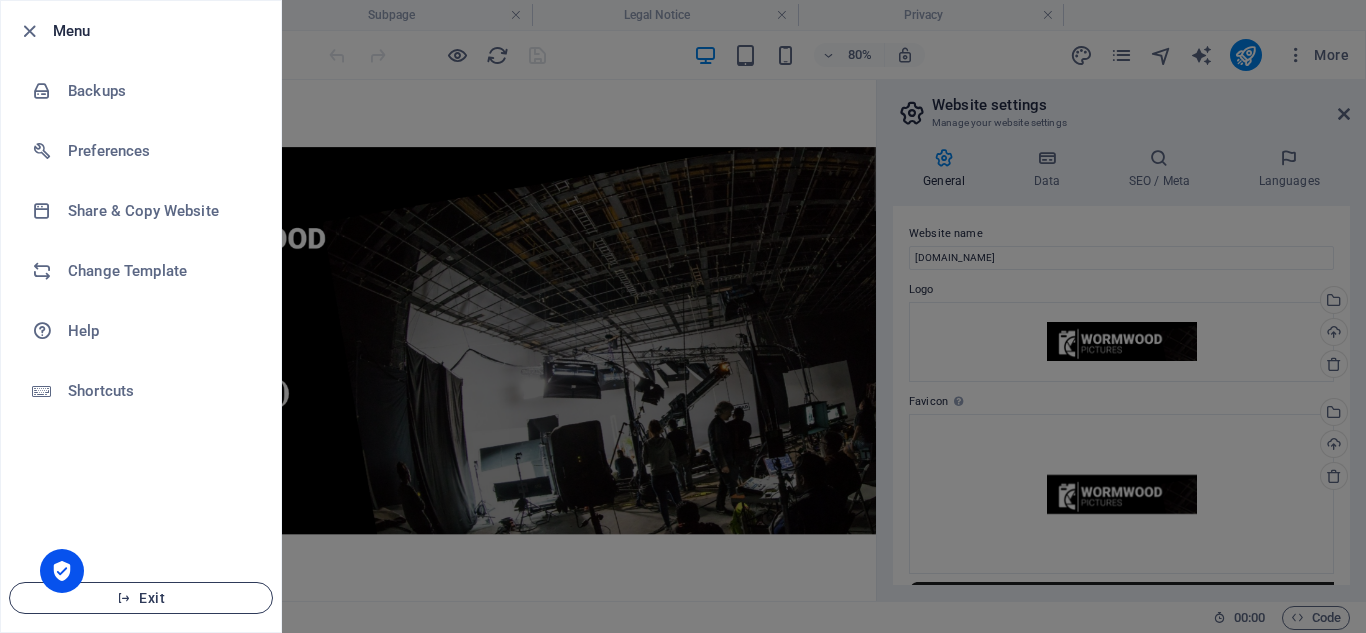 click on "Exit" at bounding box center [141, 598] 